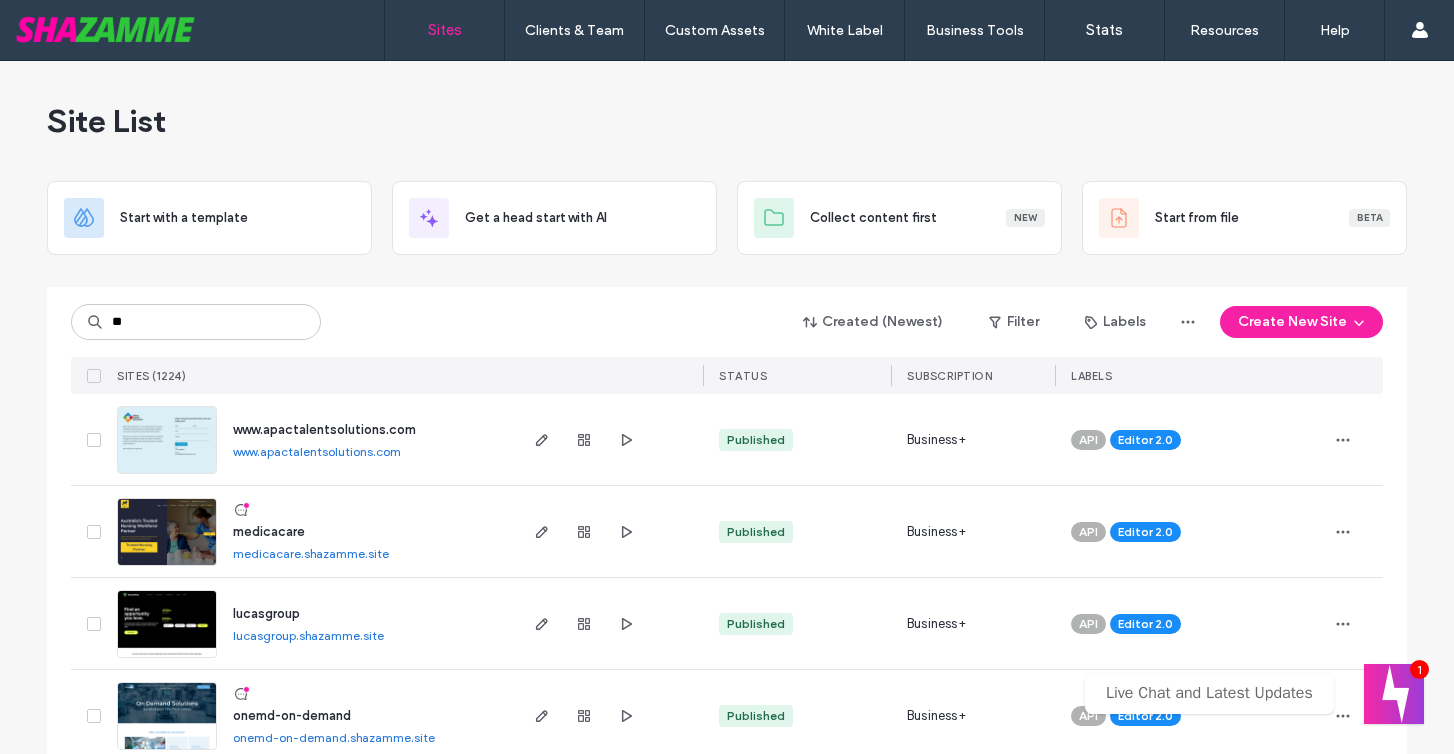 scroll, scrollTop: 0, scrollLeft: 0, axis: both 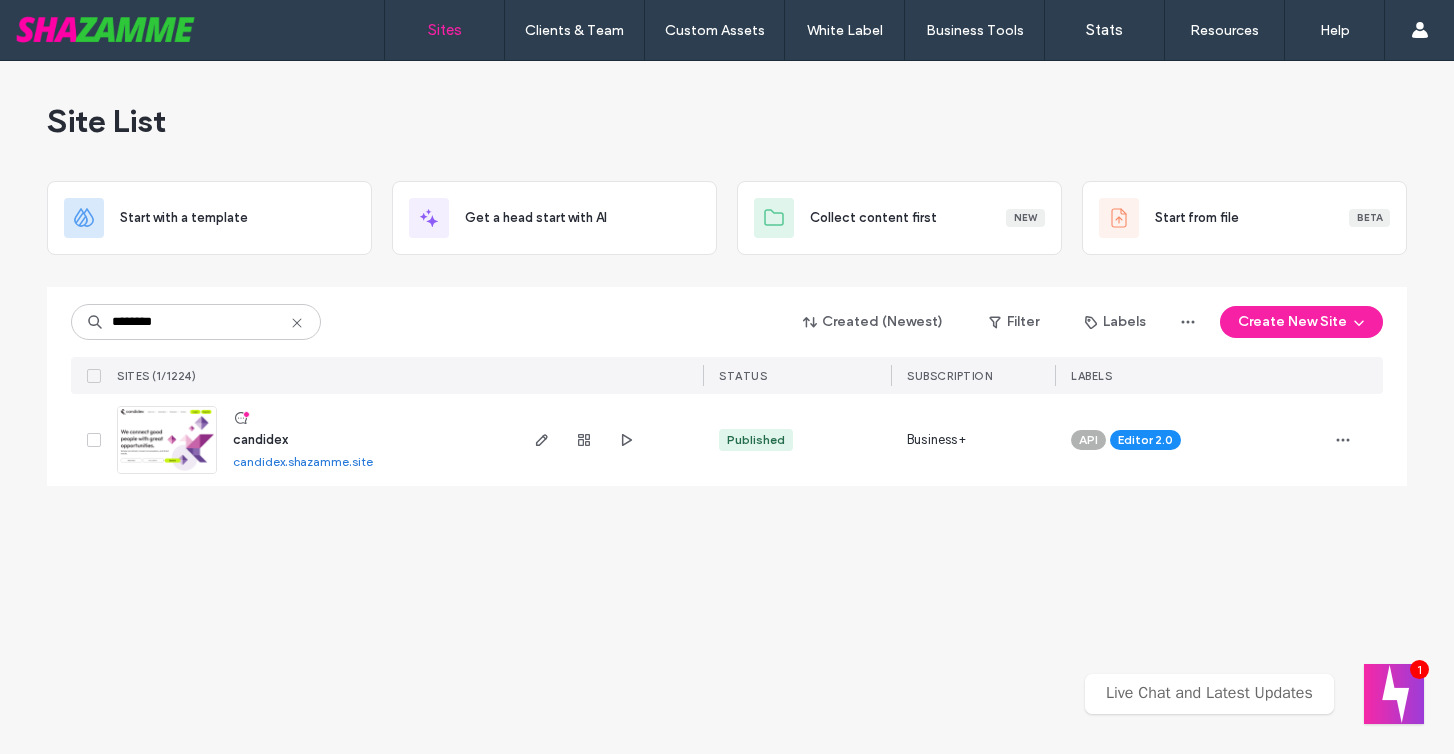 type on "********" 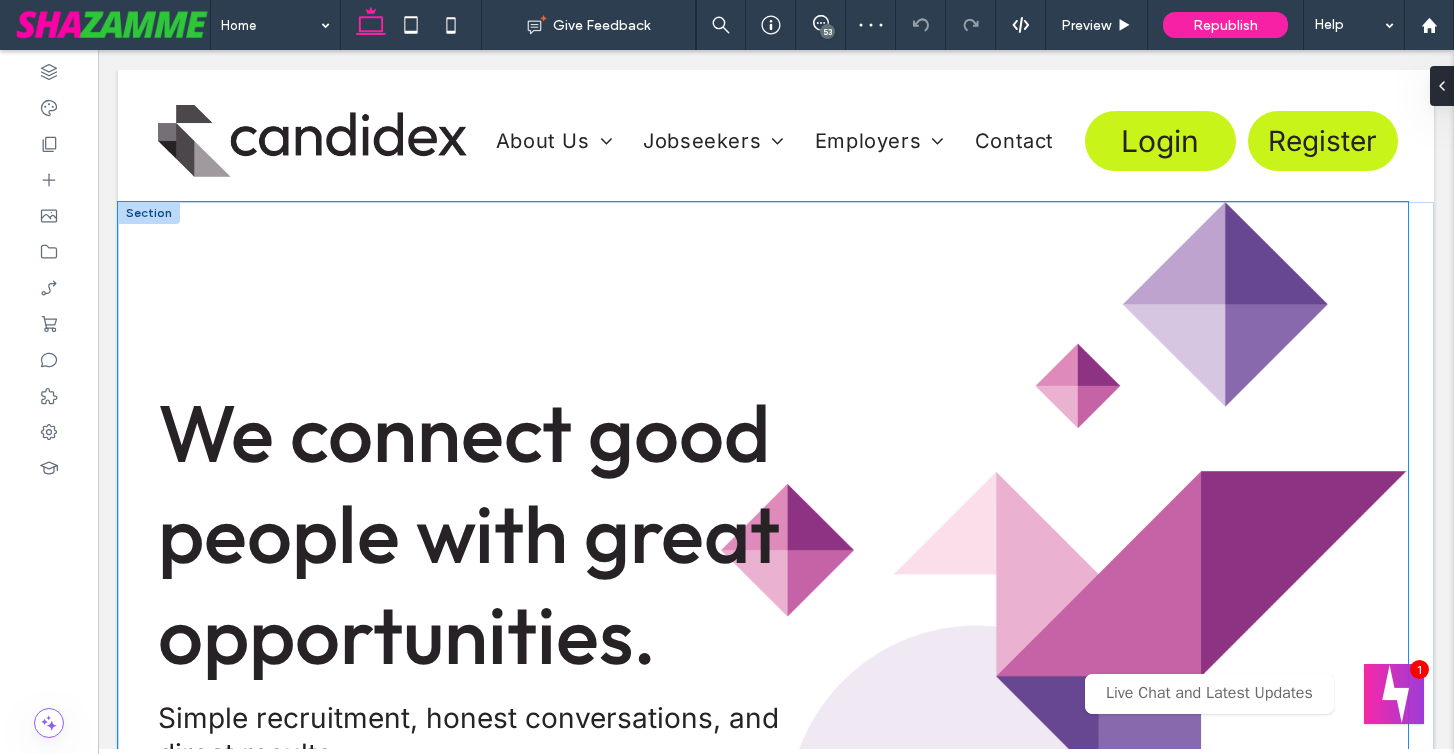 scroll, scrollTop: 0, scrollLeft: 0, axis: both 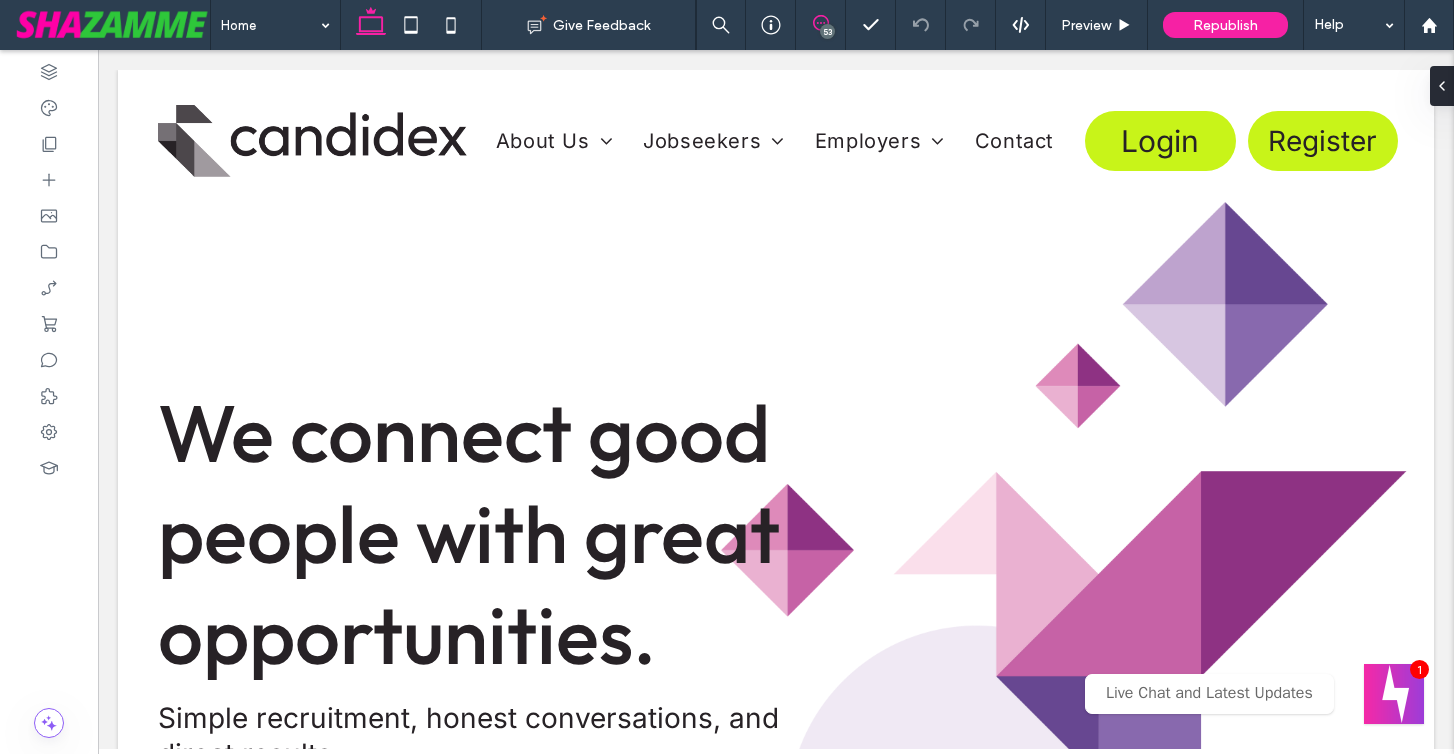 click 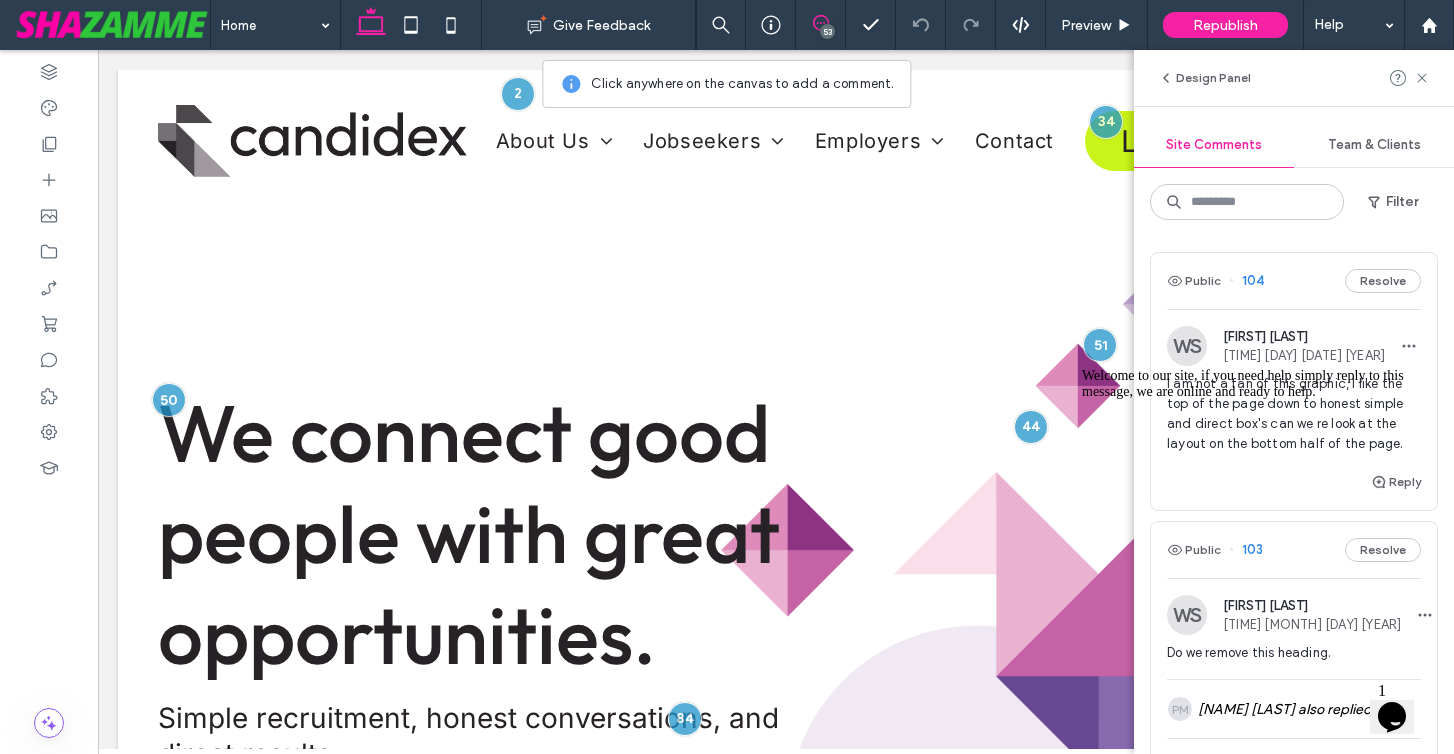 click at bounding box center (1082, 368) 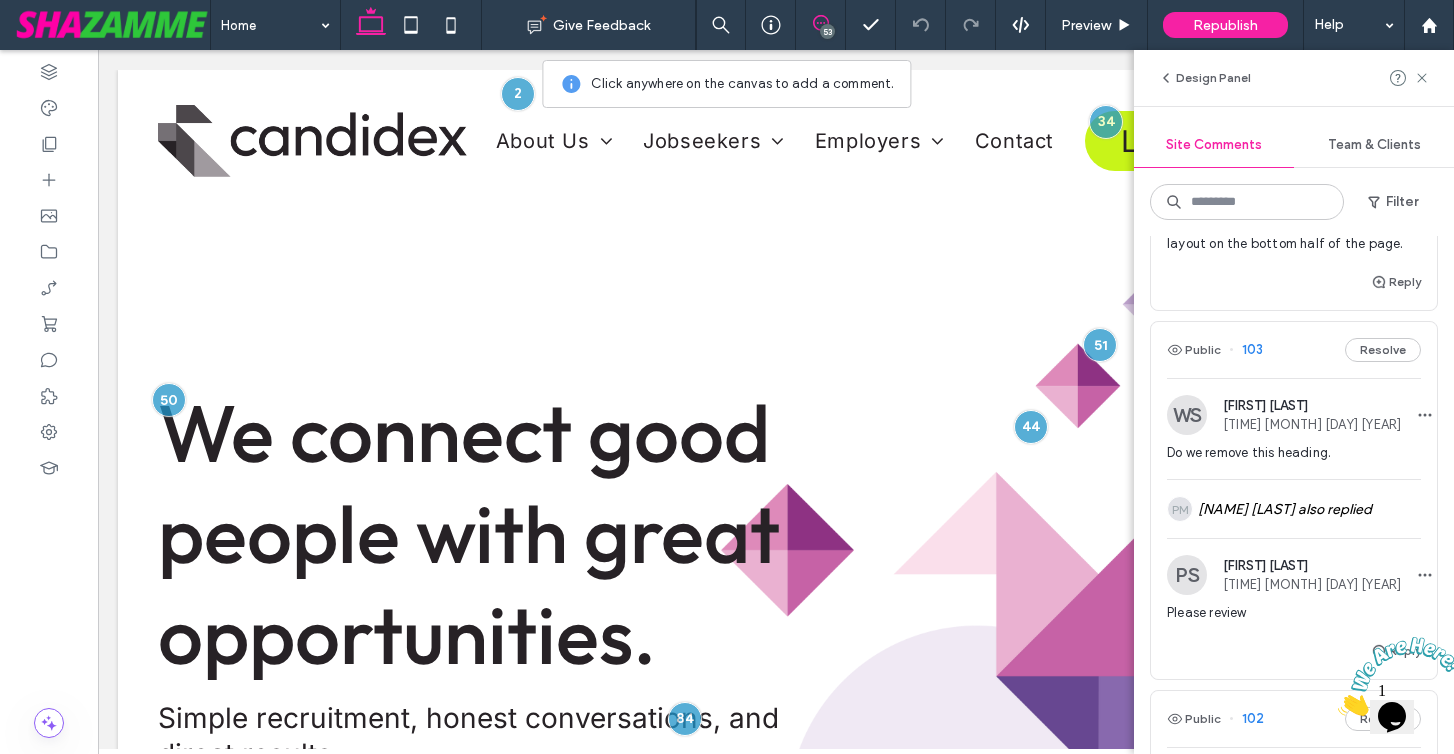 scroll, scrollTop: 211, scrollLeft: 0, axis: vertical 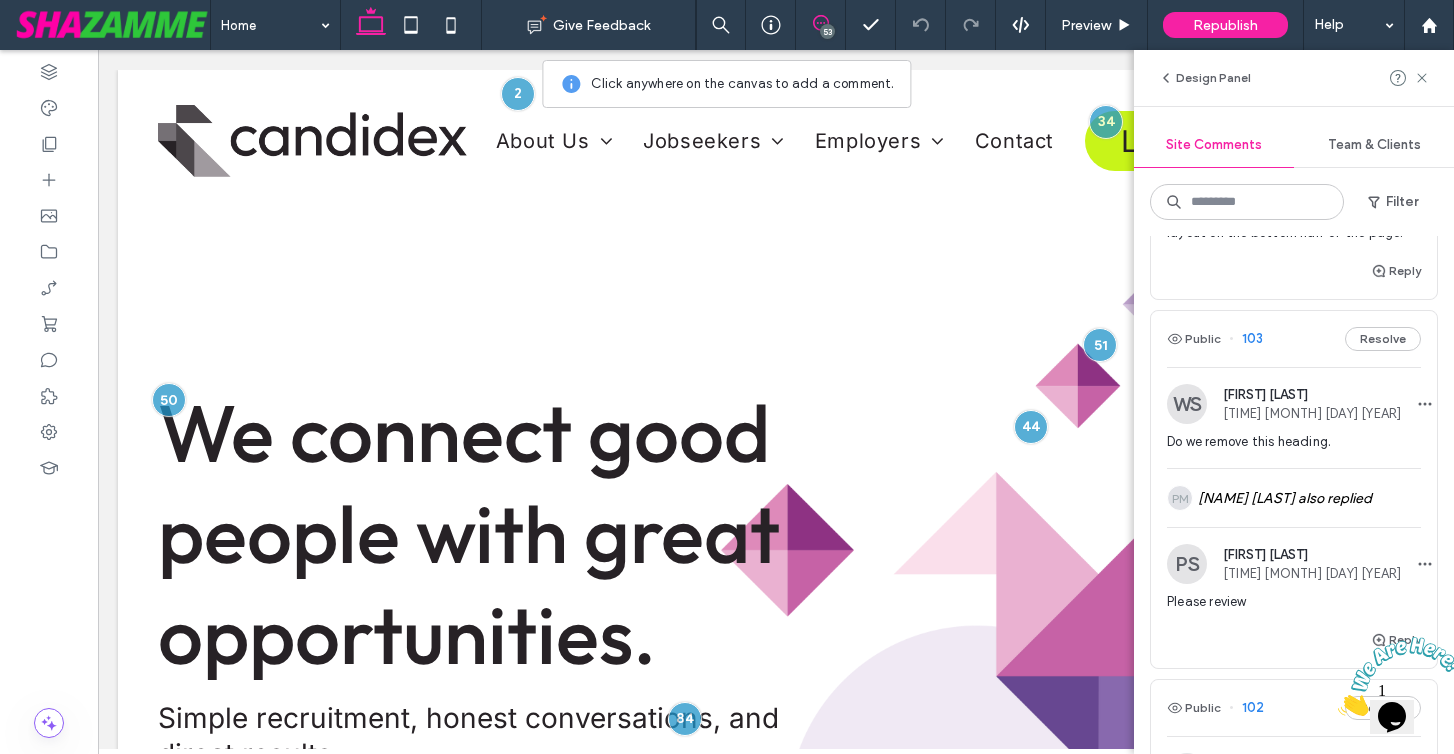 click on "PM Paula Mogg also replied" at bounding box center (1294, 498) 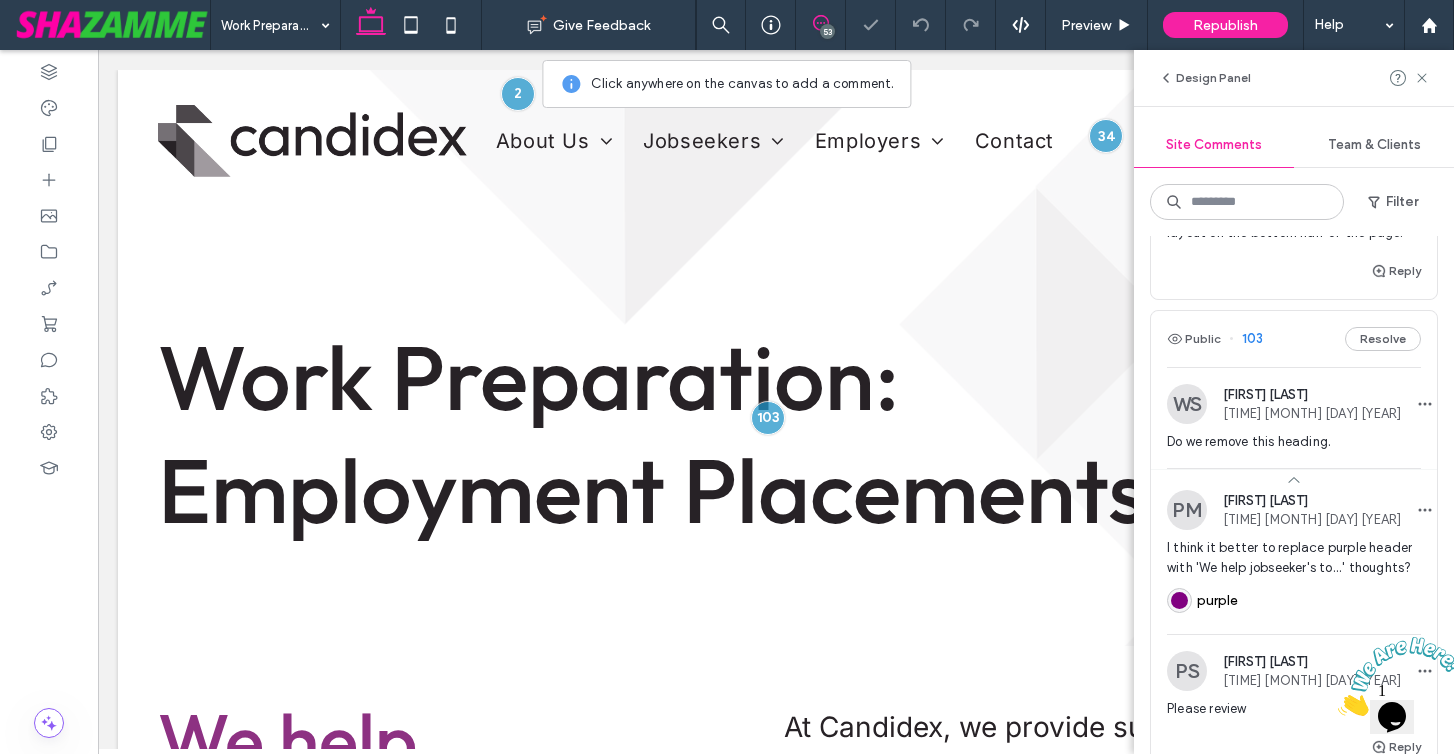 scroll, scrollTop: 0, scrollLeft: 0, axis: both 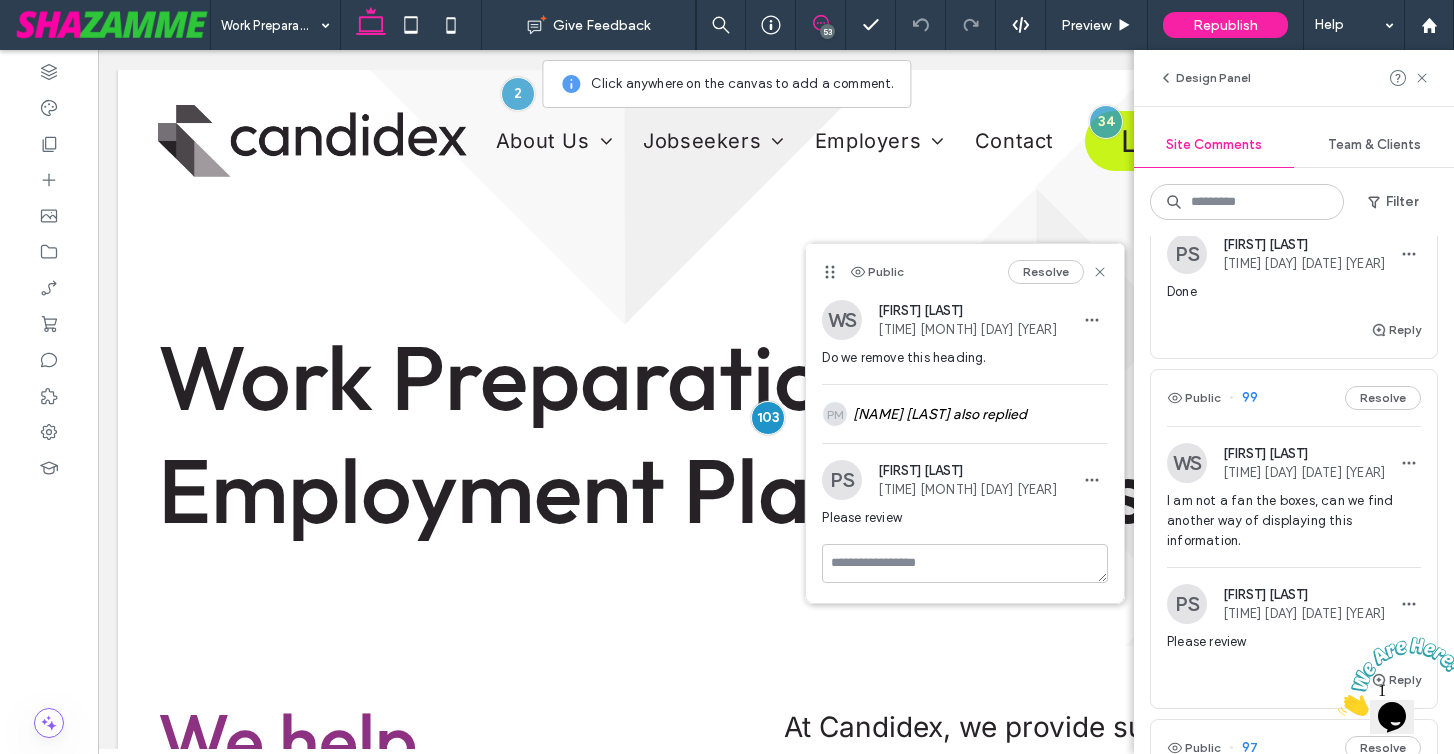 click on "I am not a fan the boxes, can we find another way of displaying this information." at bounding box center [1294, 521] 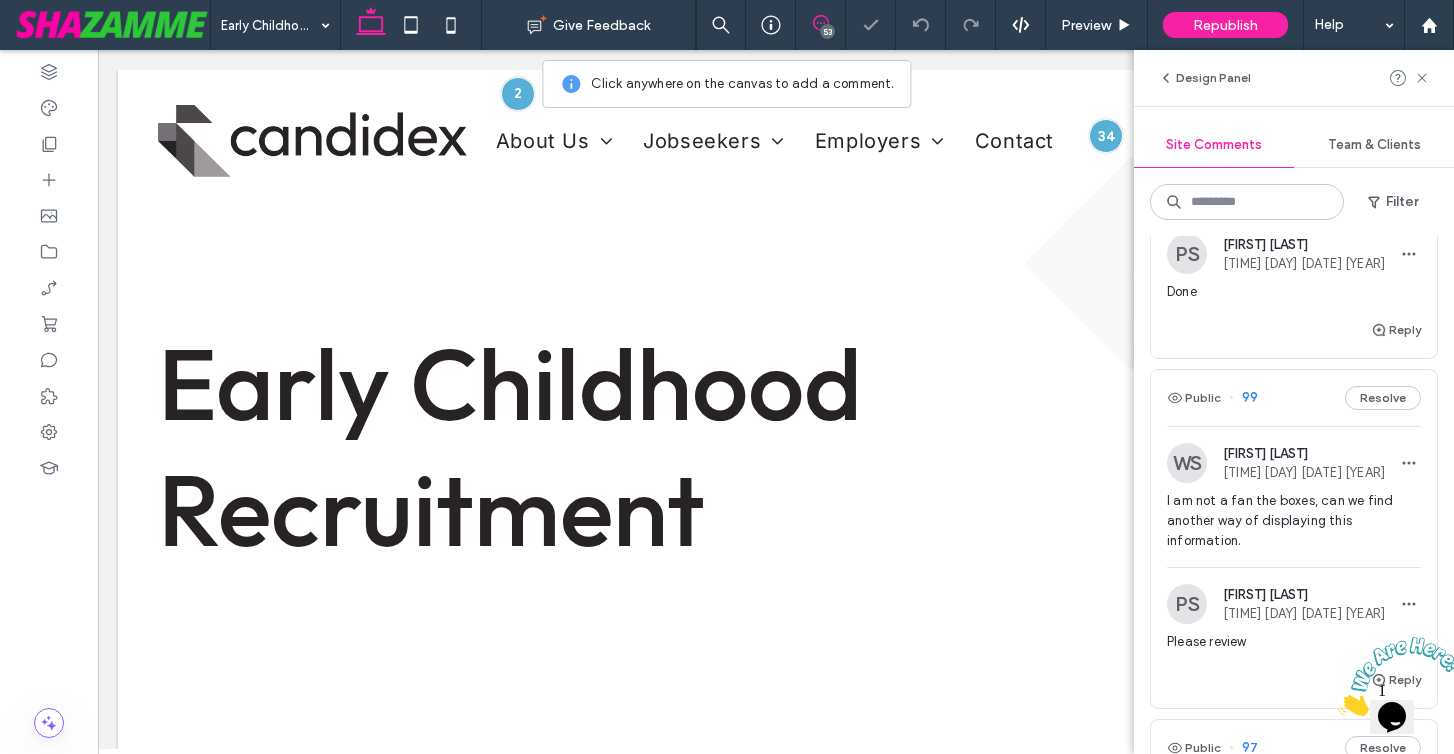 scroll, scrollTop: 0, scrollLeft: 0, axis: both 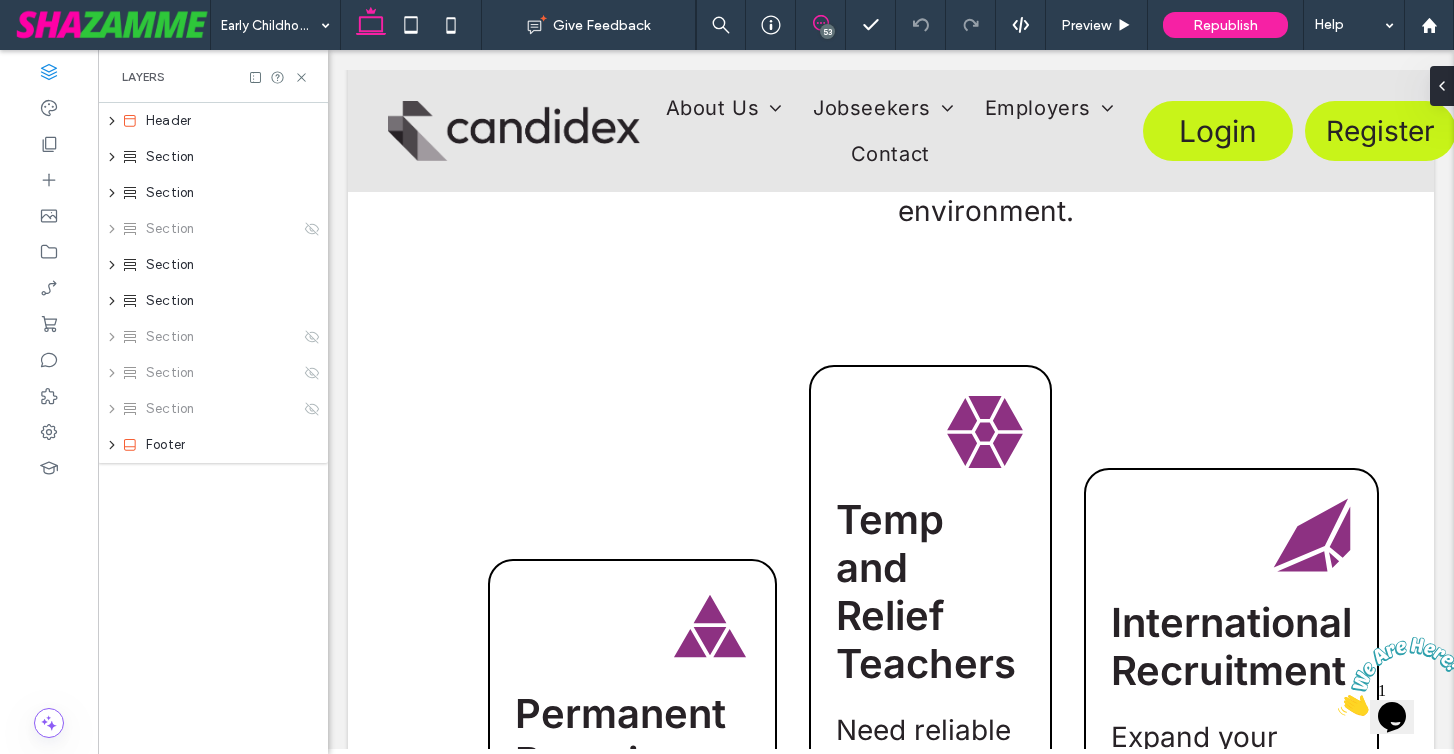 click 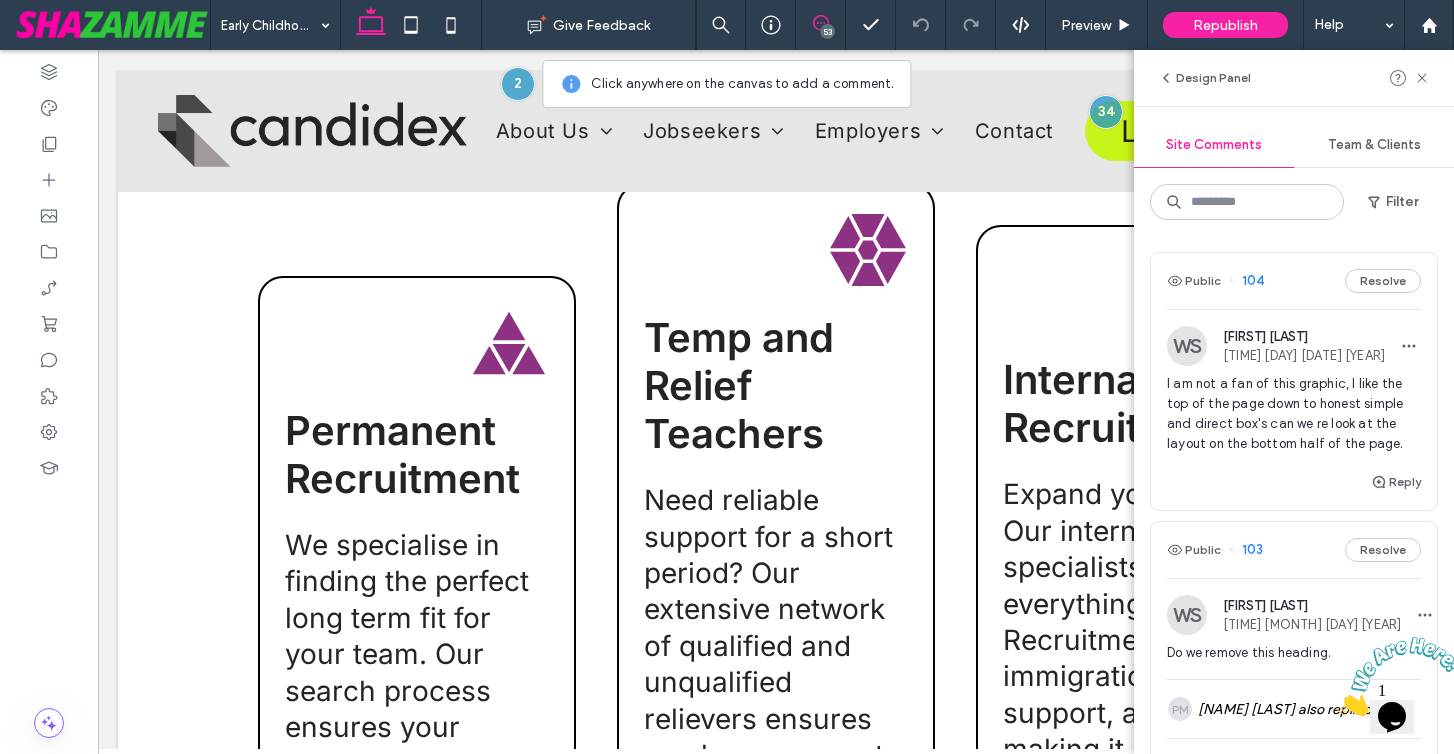 click on "I am not a fan of this graphic, I like the top of the page down to honest simple and direct box's can we re look at the layout on the bottom half of the page." at bounding box center [1294, 414] 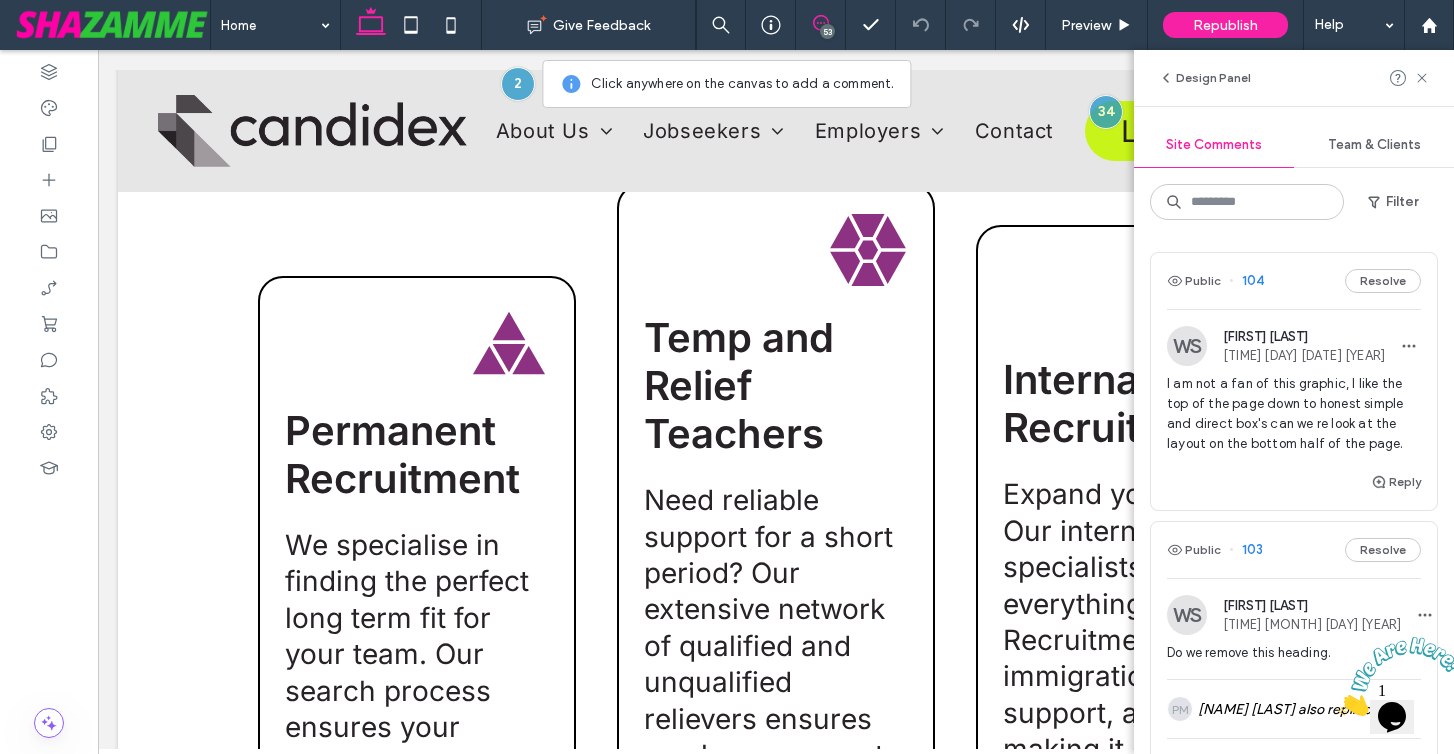 click at bounding box center [727, 377] 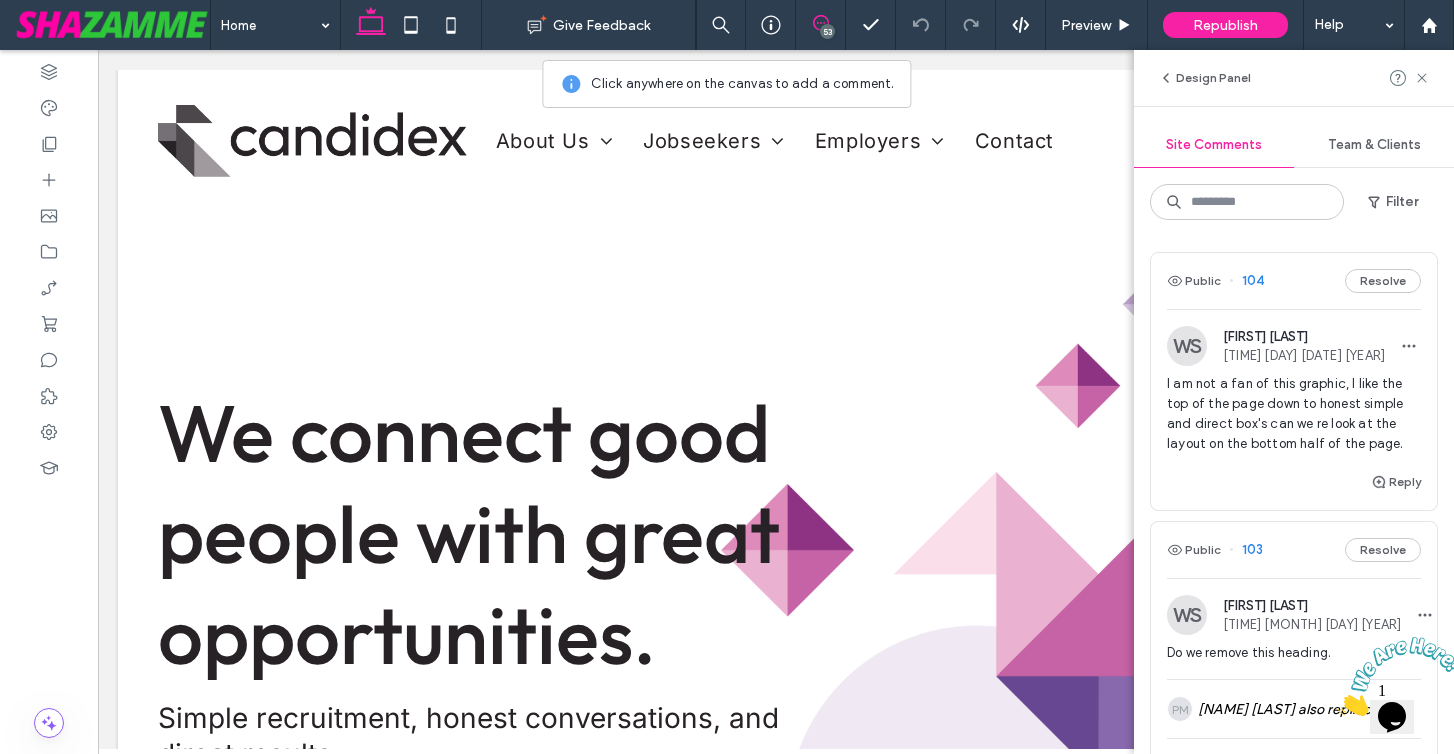 scroll, scrollTop: 0, scrollLeft: 0, axis: both 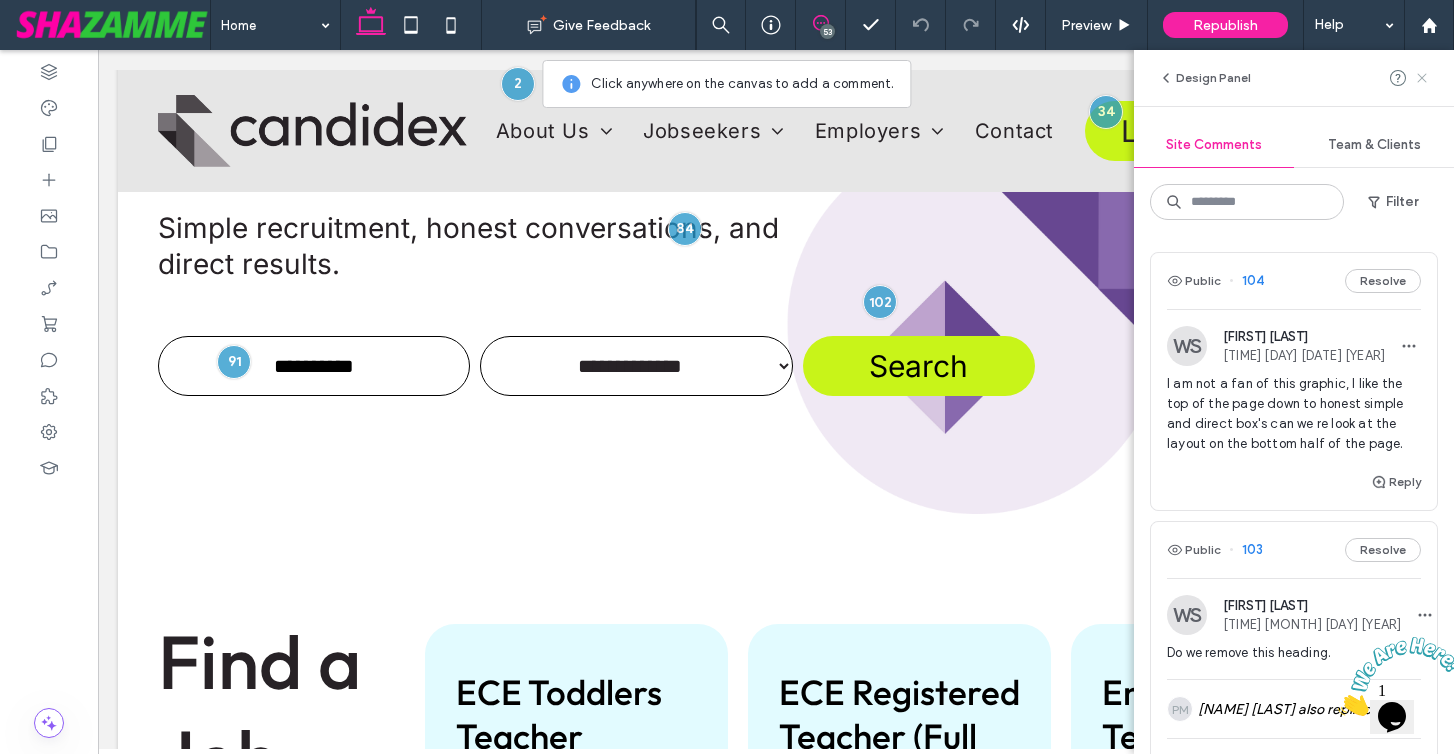 click 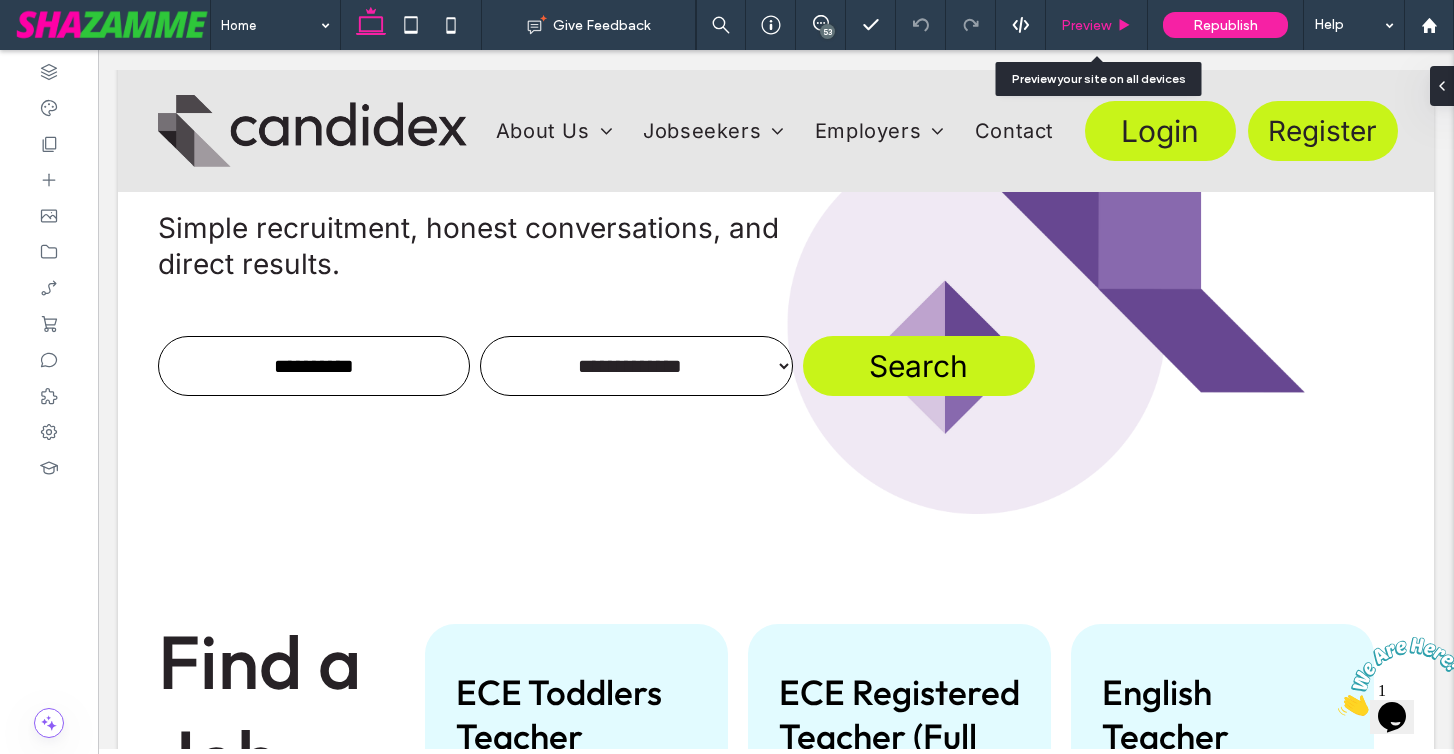 click on "Preview" at bounding box center [1086, 25] 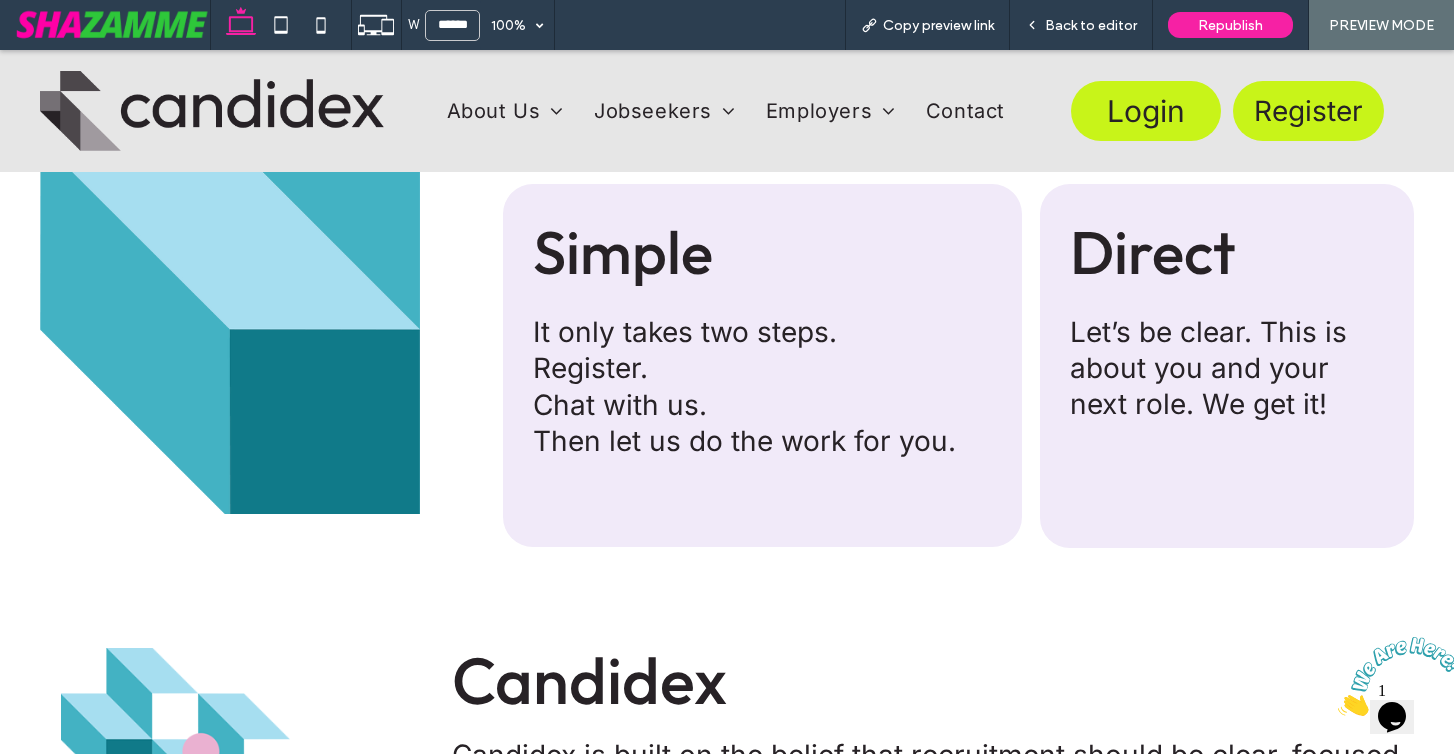 scroll, scrollTop: 1841, scrollLeft: 0, axis: vertical 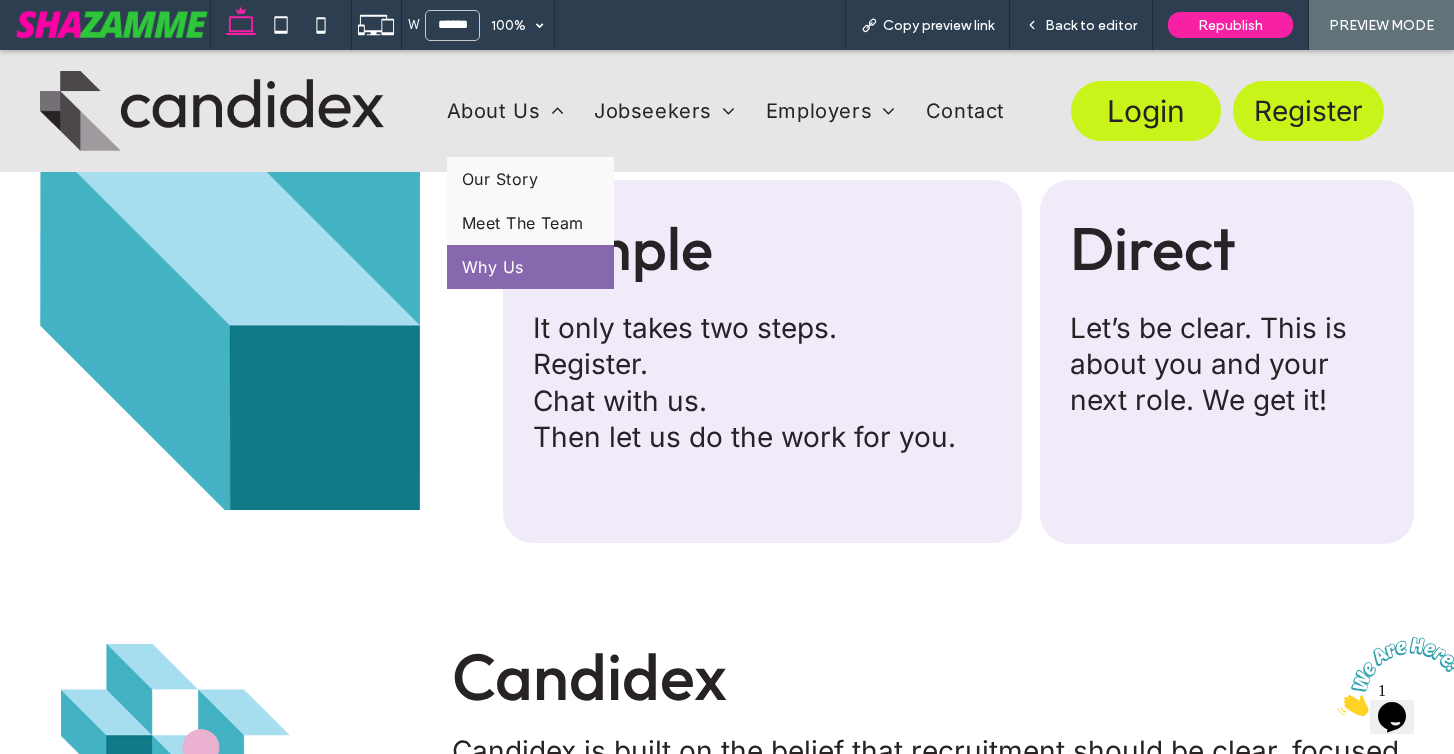 click on "Why Us" at bounding box center (493, 267) 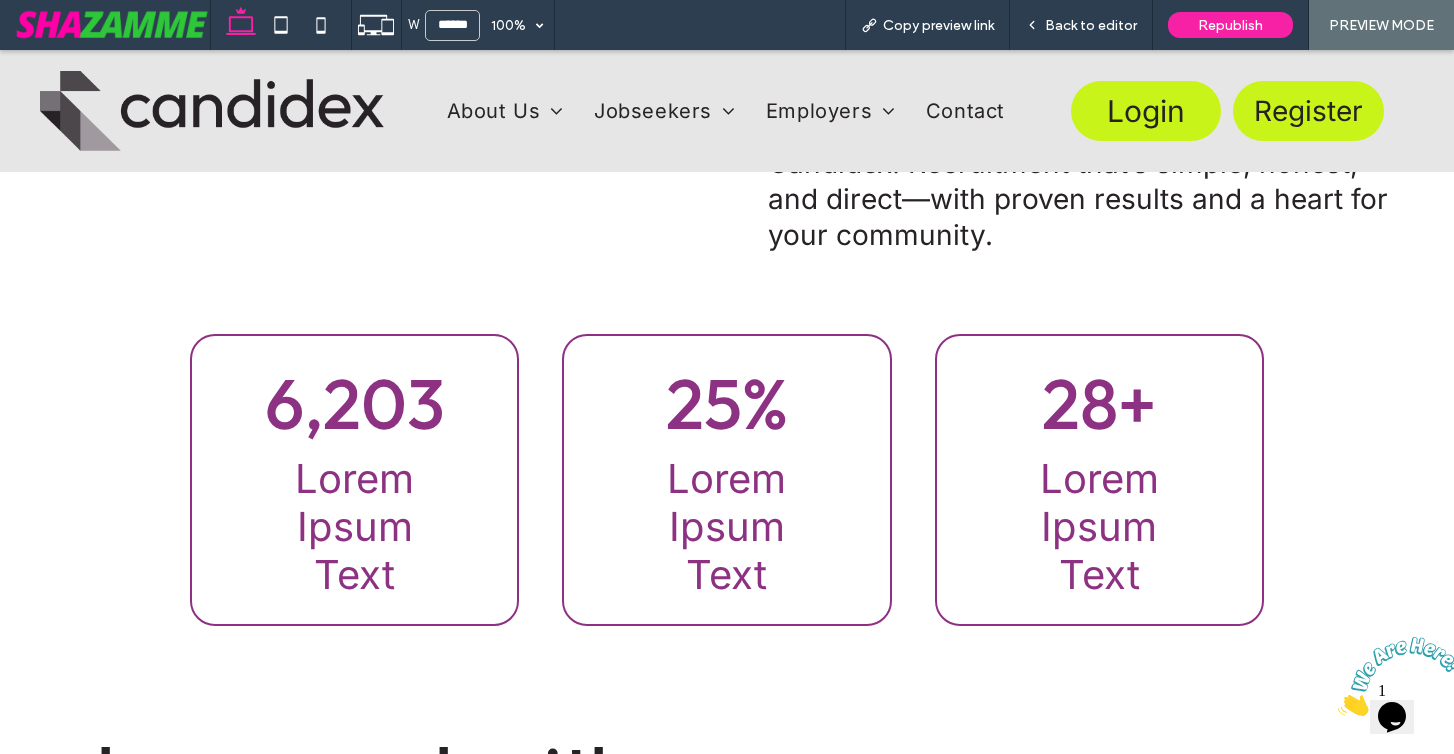 scroll, scrollTop: 1475, scrollLeft: 0, axis: vertical 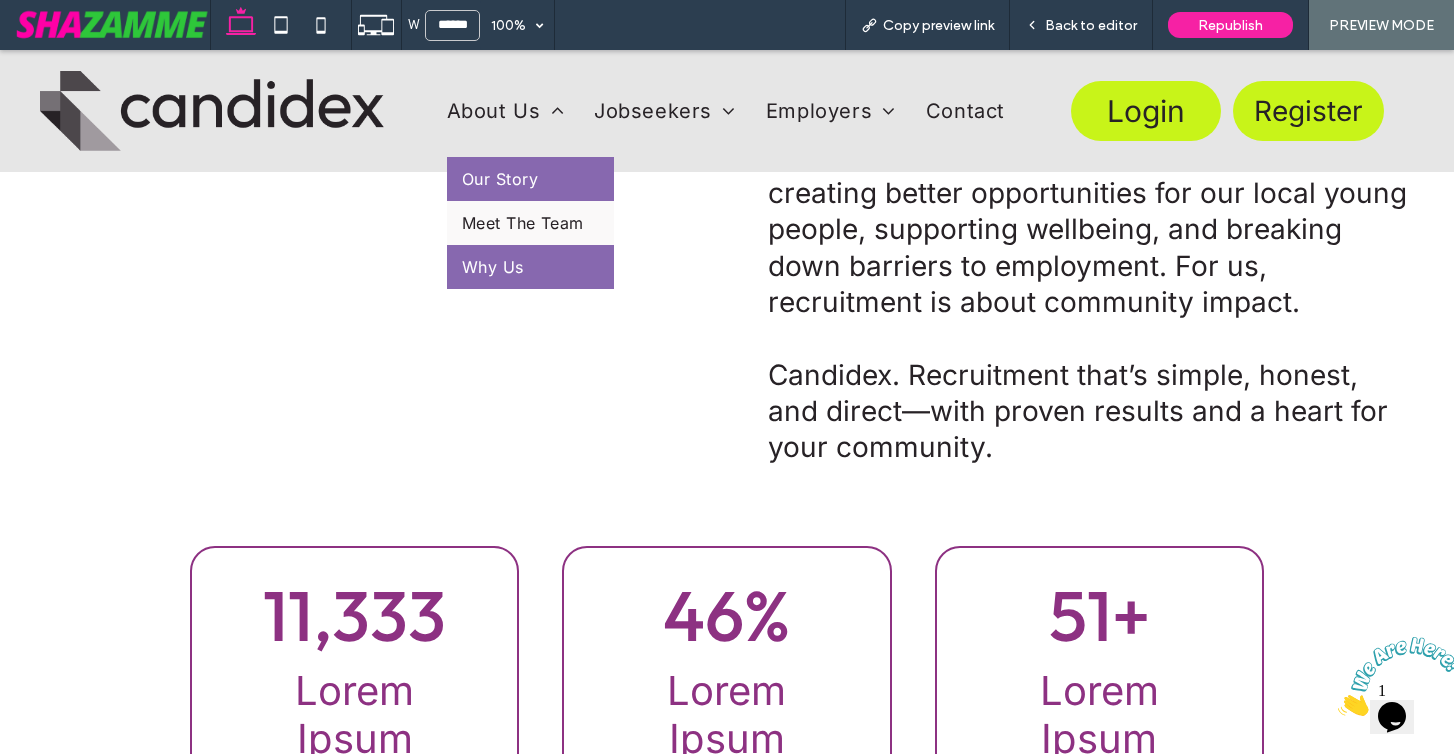 click on "Our Story" at bounding box center (530, 179) 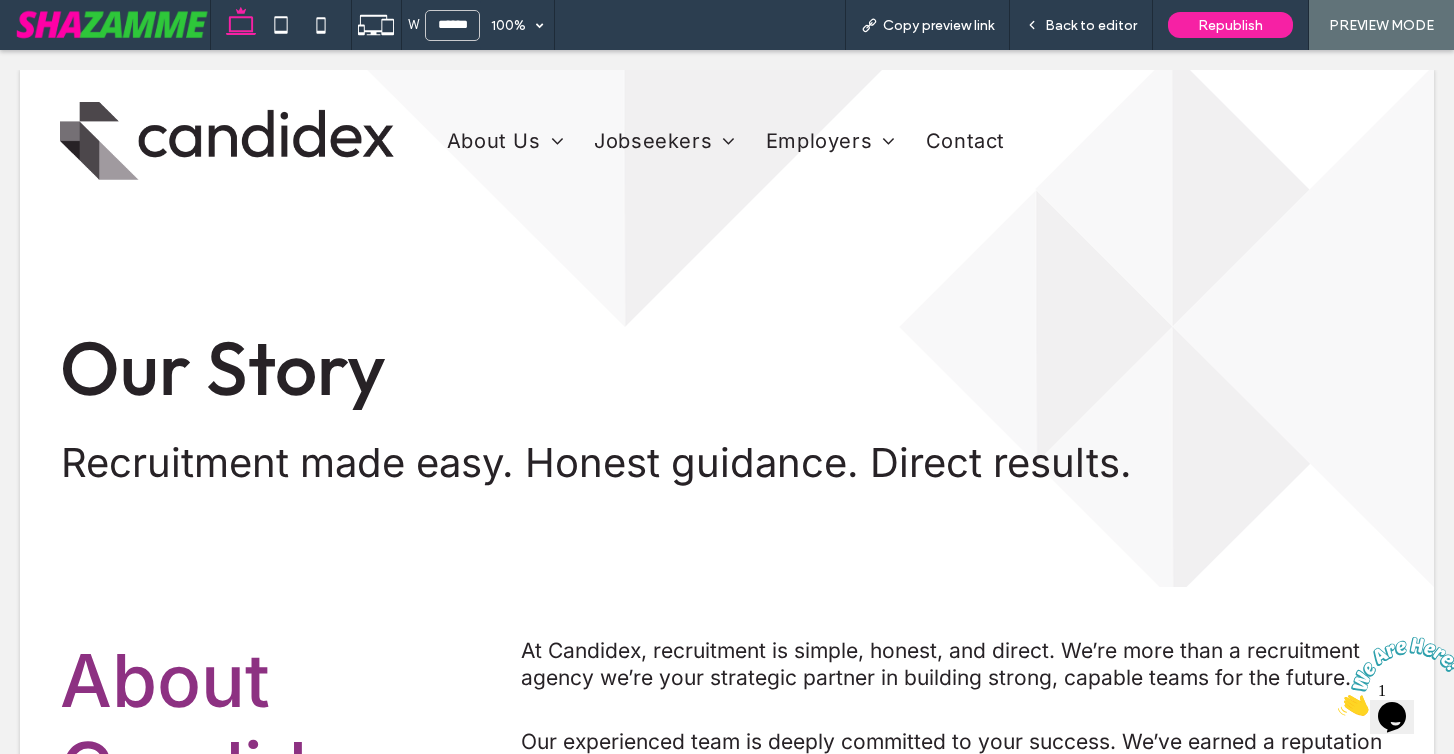 scroll, scrollTop: 0, scrollLeft: 0, axis: both 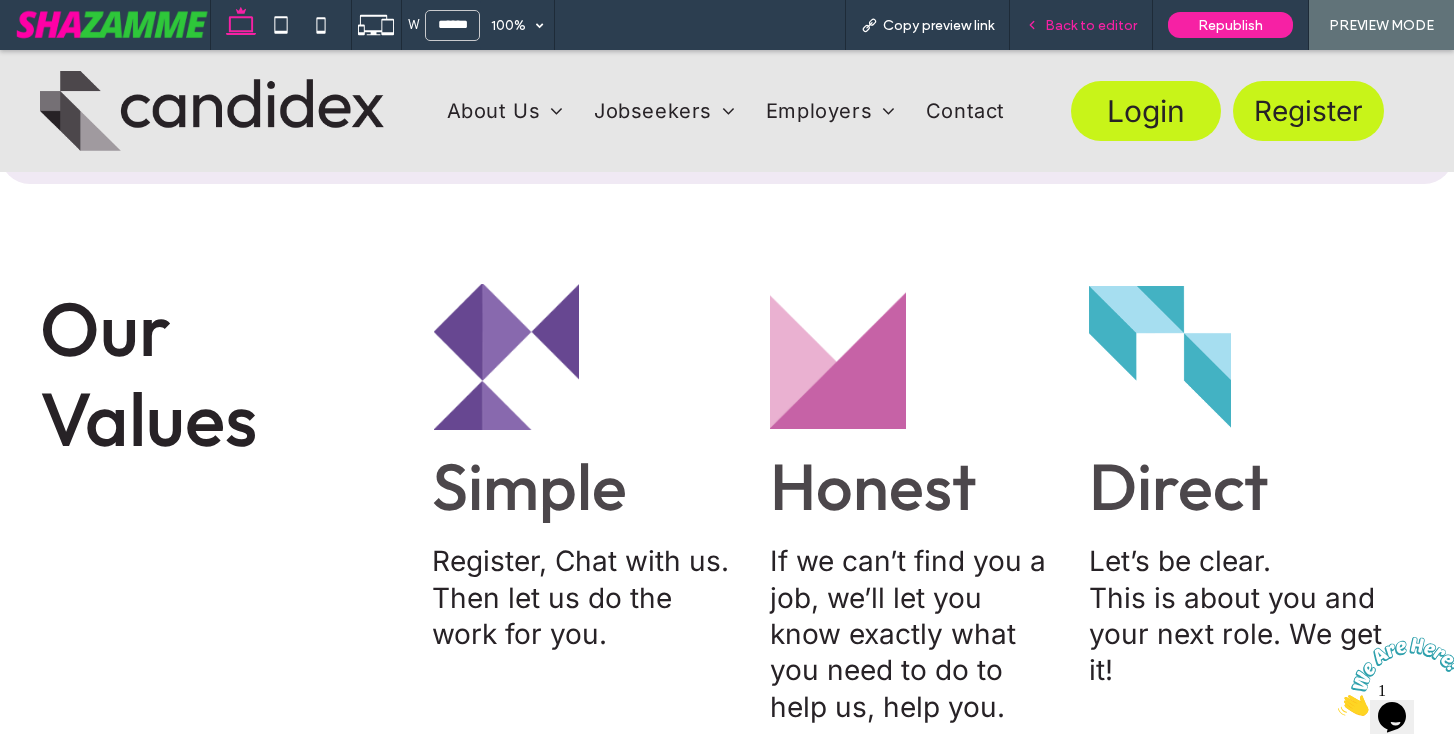 click on "Back to editor" at bounding box center [1091, 25] 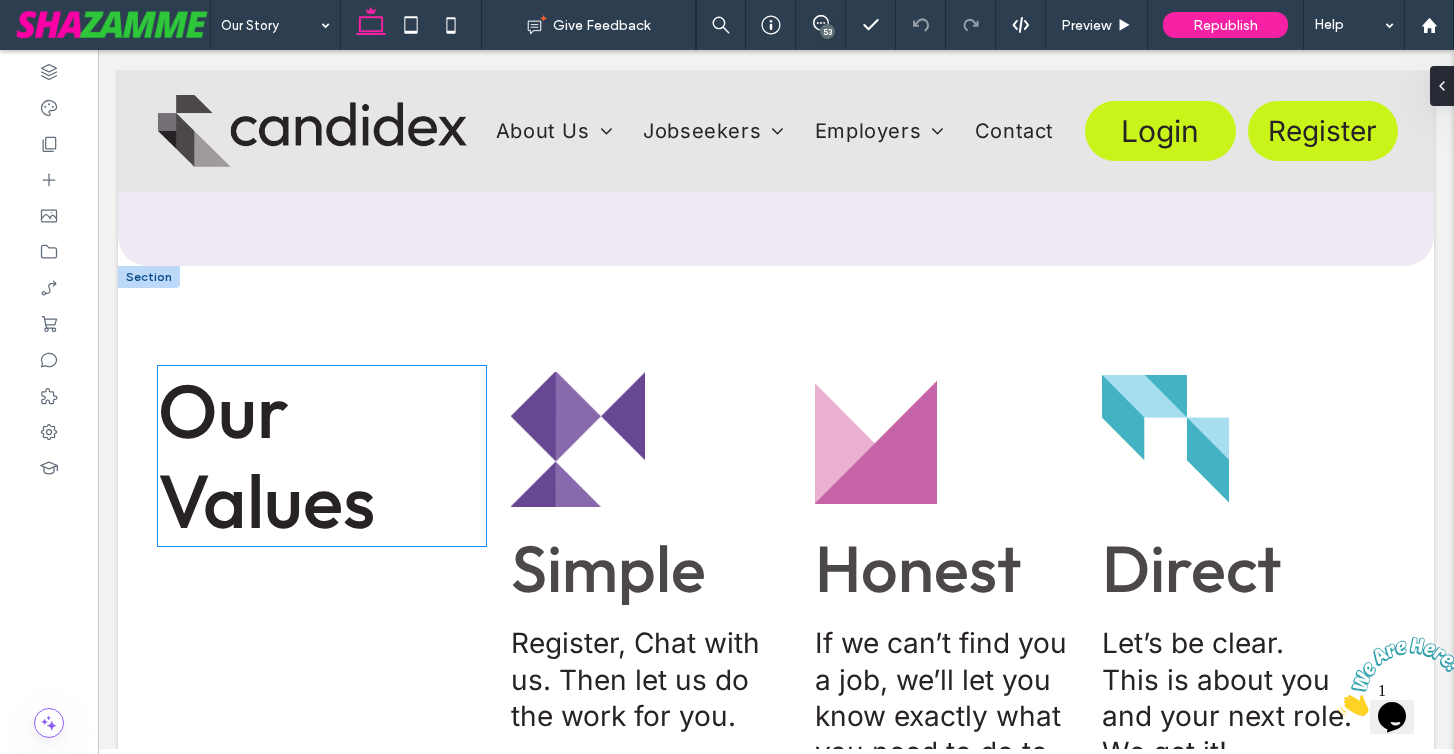 scroll, scrollTop: 1761, scrollLeft: 0, axis: vertical 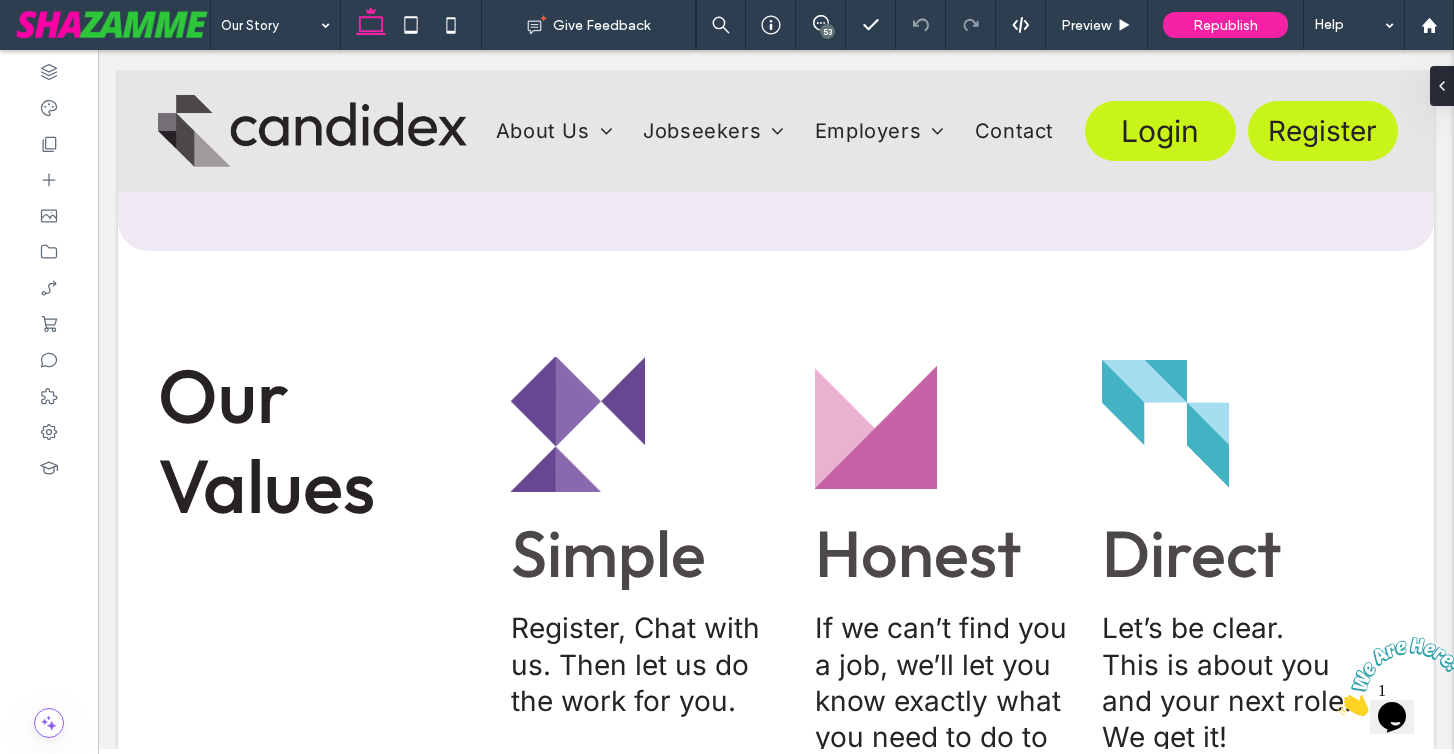 click on "53" at bounding box center (827, 31) 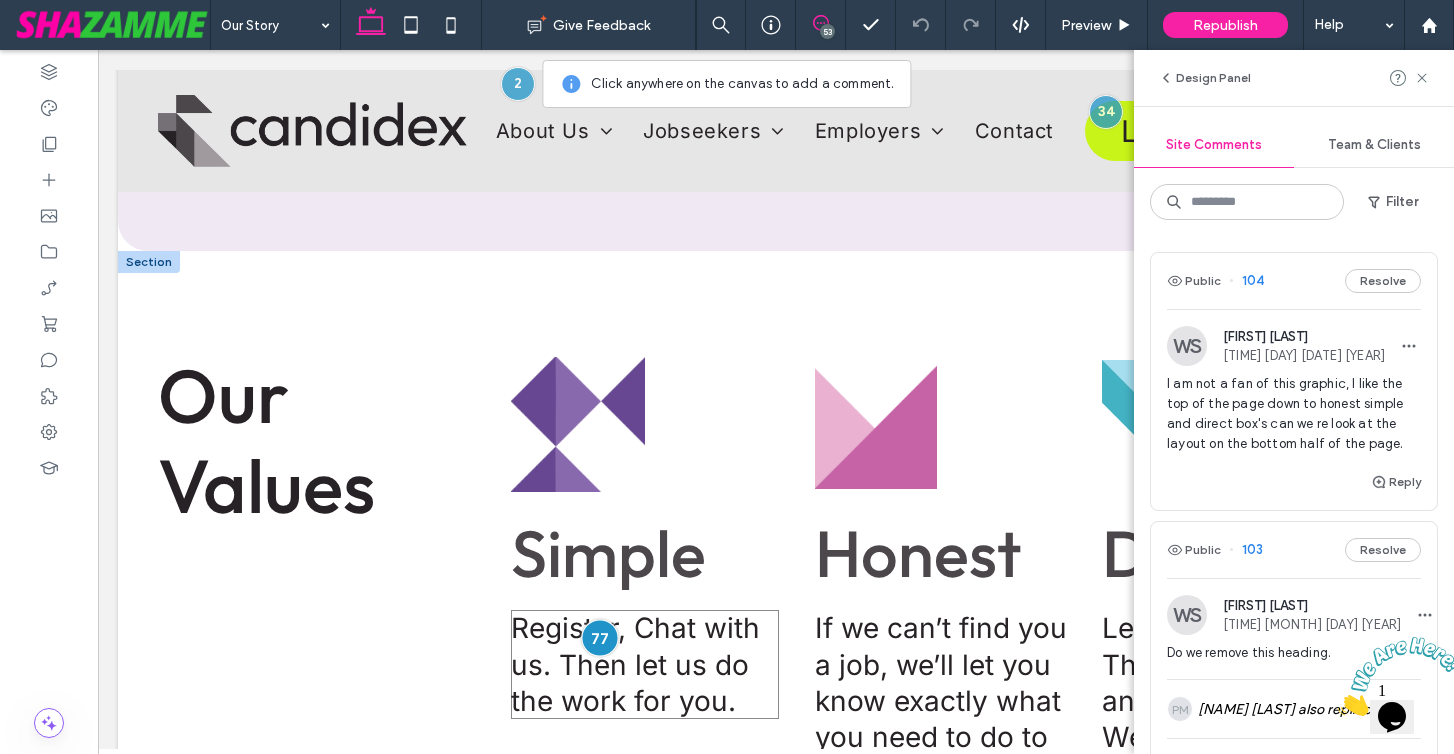 click at bounding box center (600, 638) 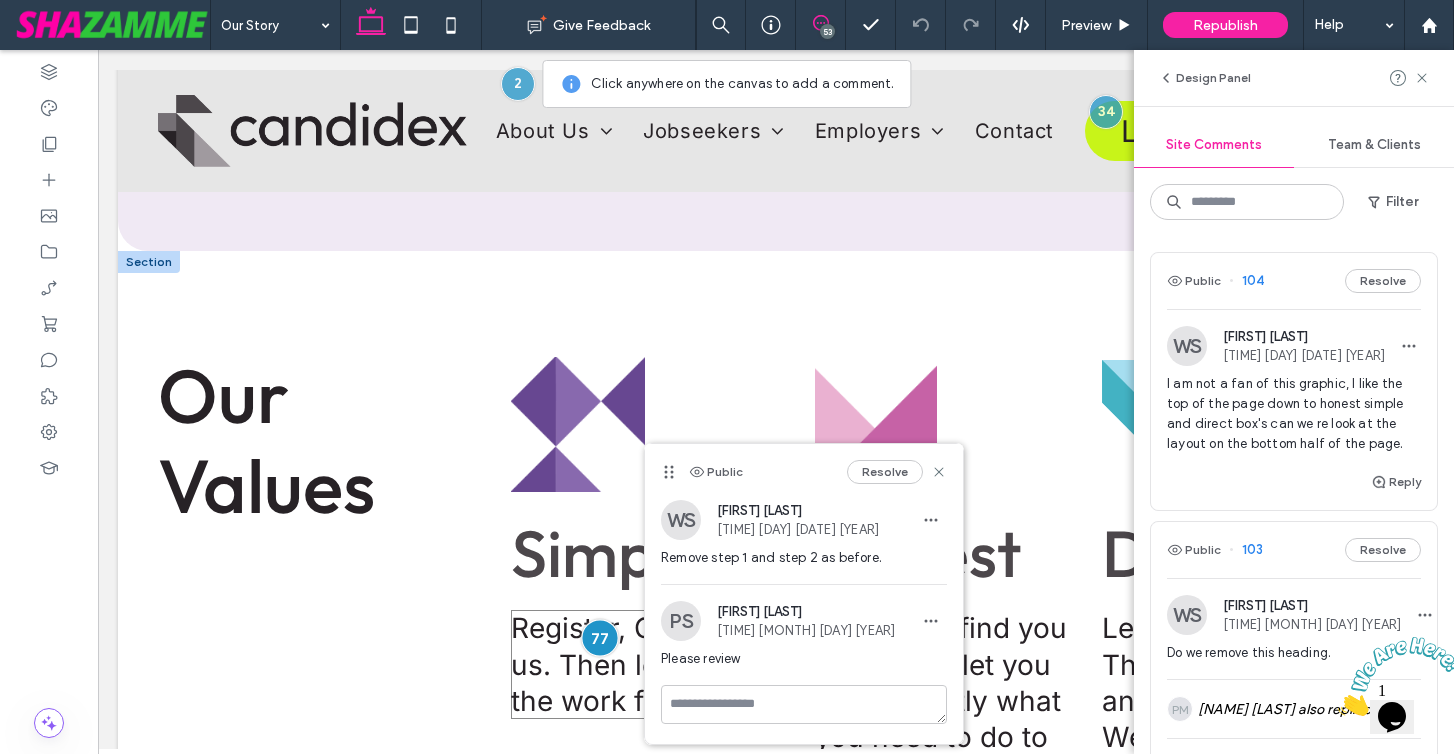 click at bounding box center [600, 638] 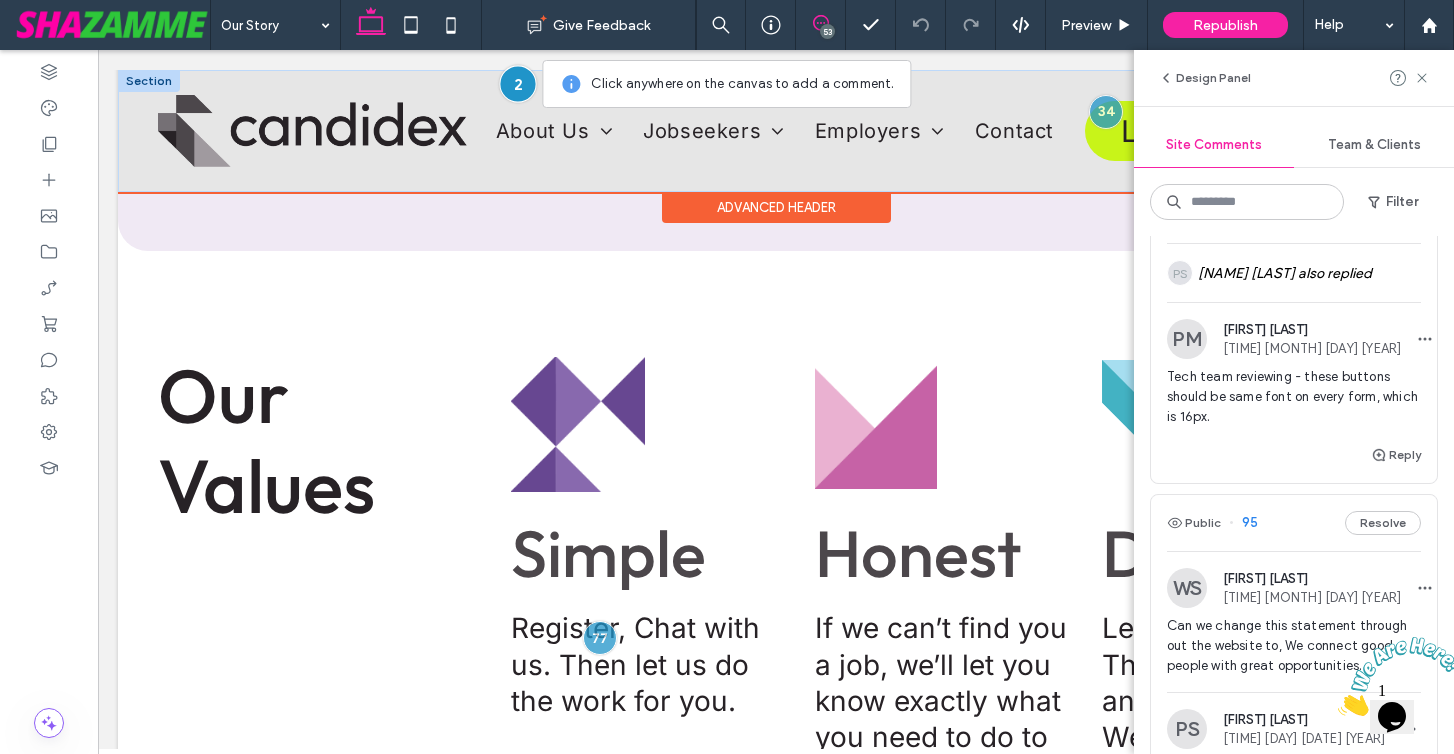 scroll, scrollTop: 2111, scrollLeft: 0, axis: vertical 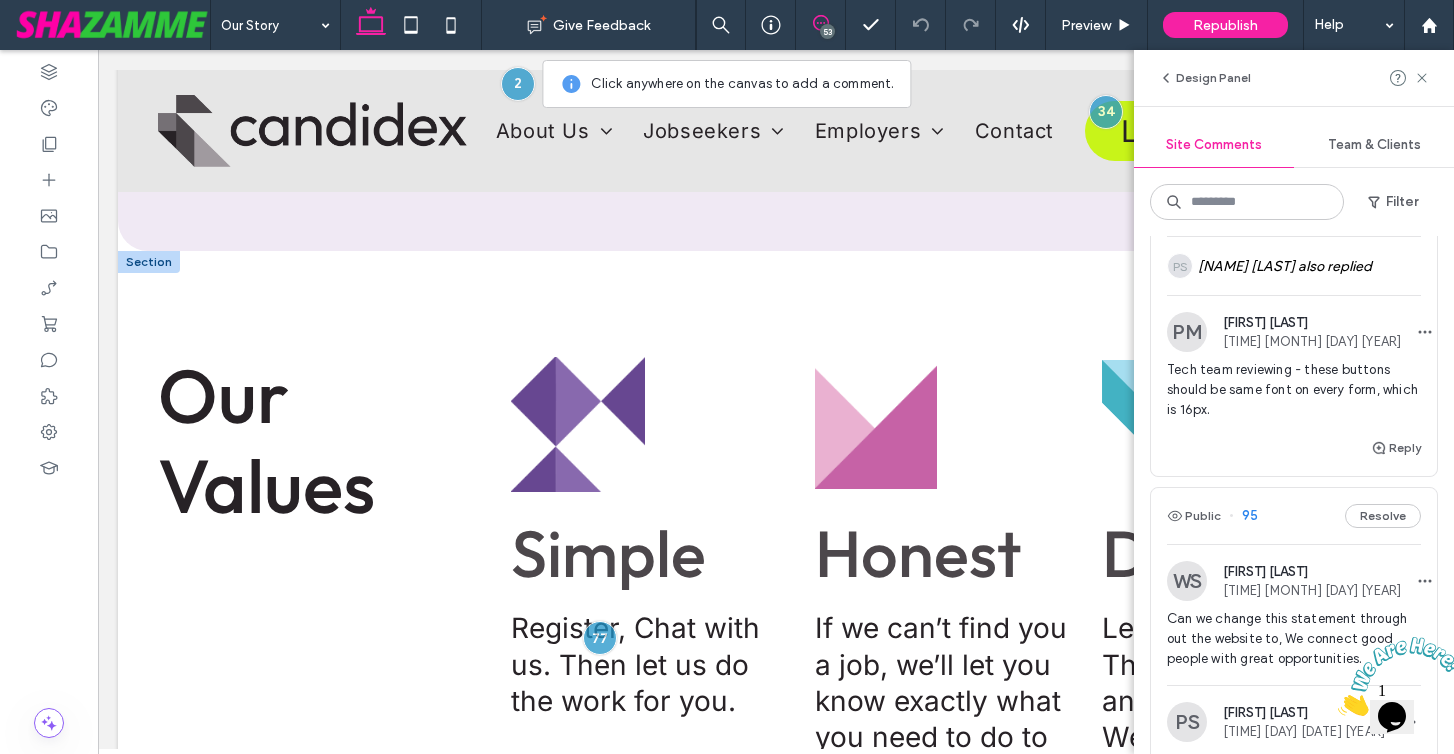 click at bounding box center (149, 262) 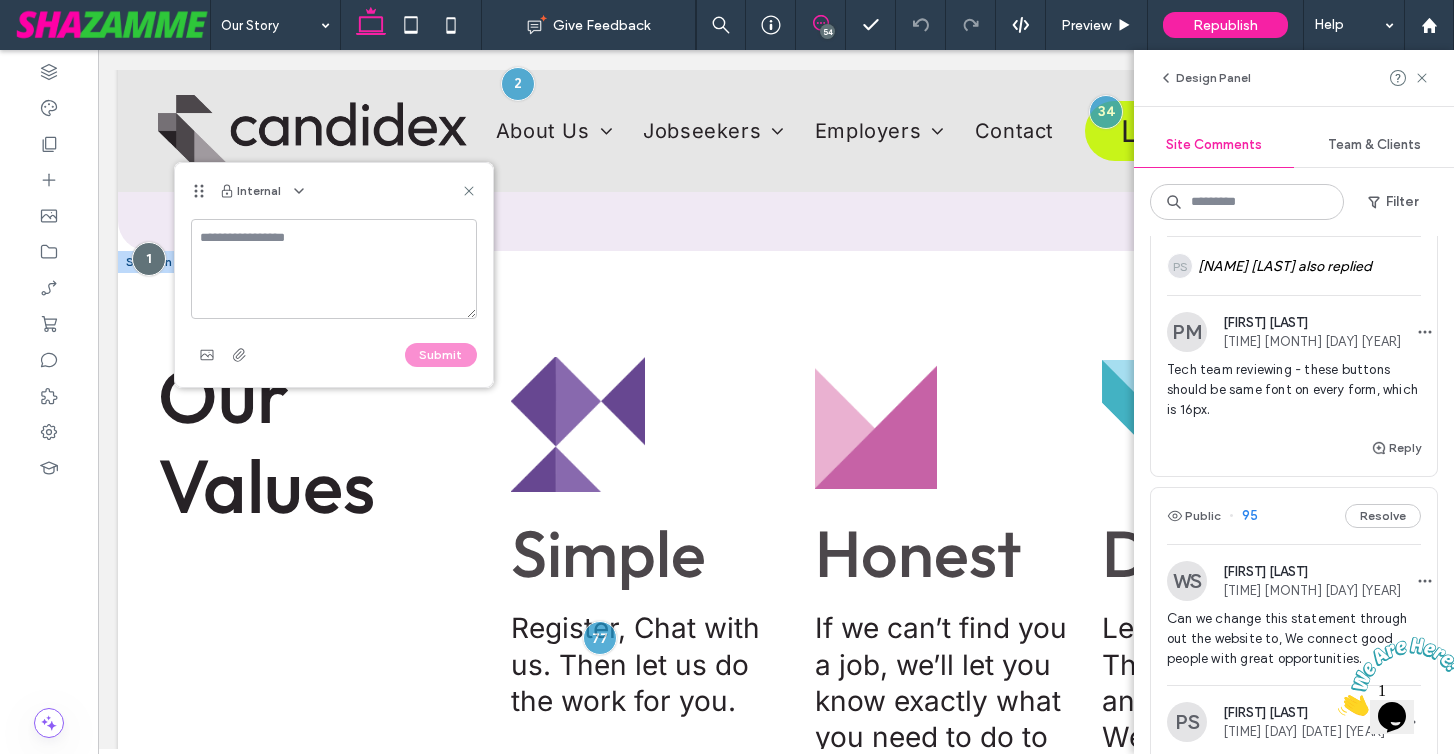 click at bounding box center [149, 259] 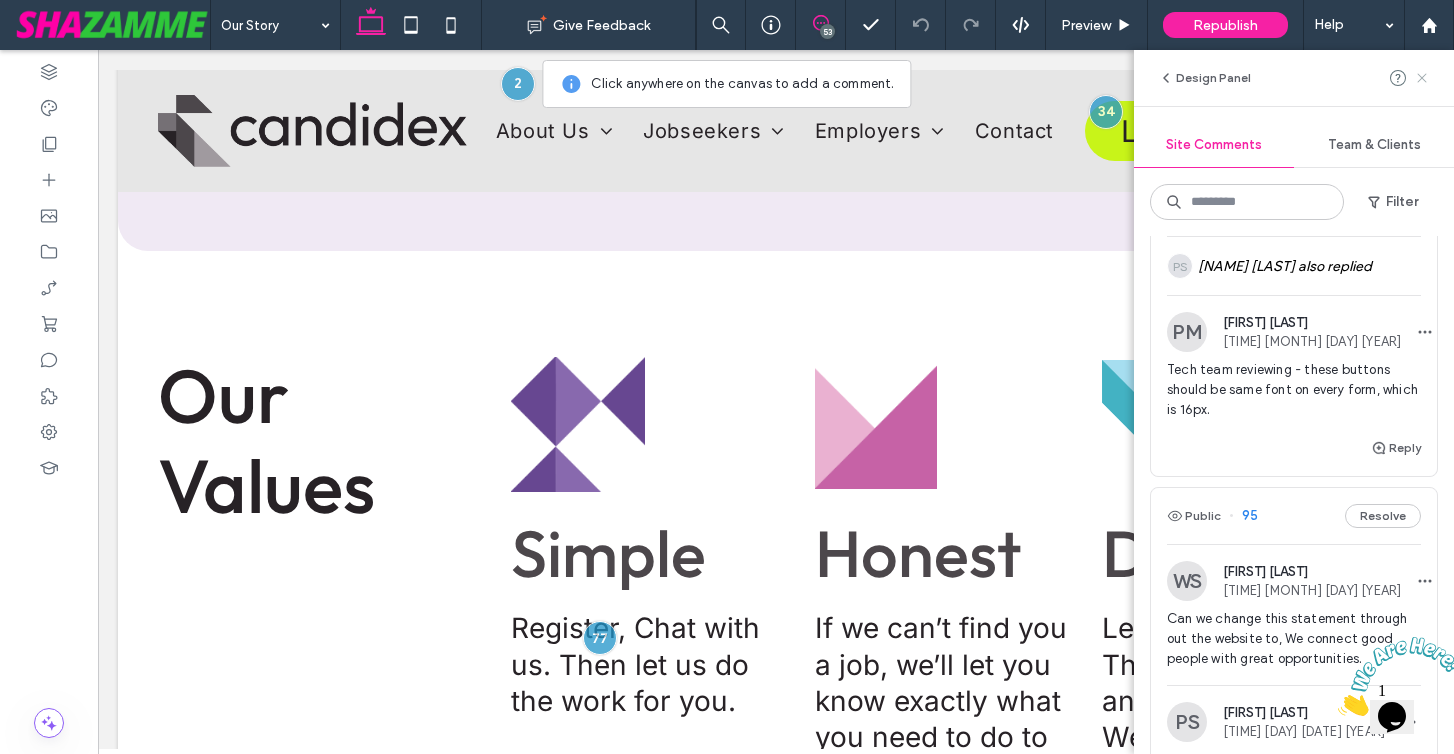 click 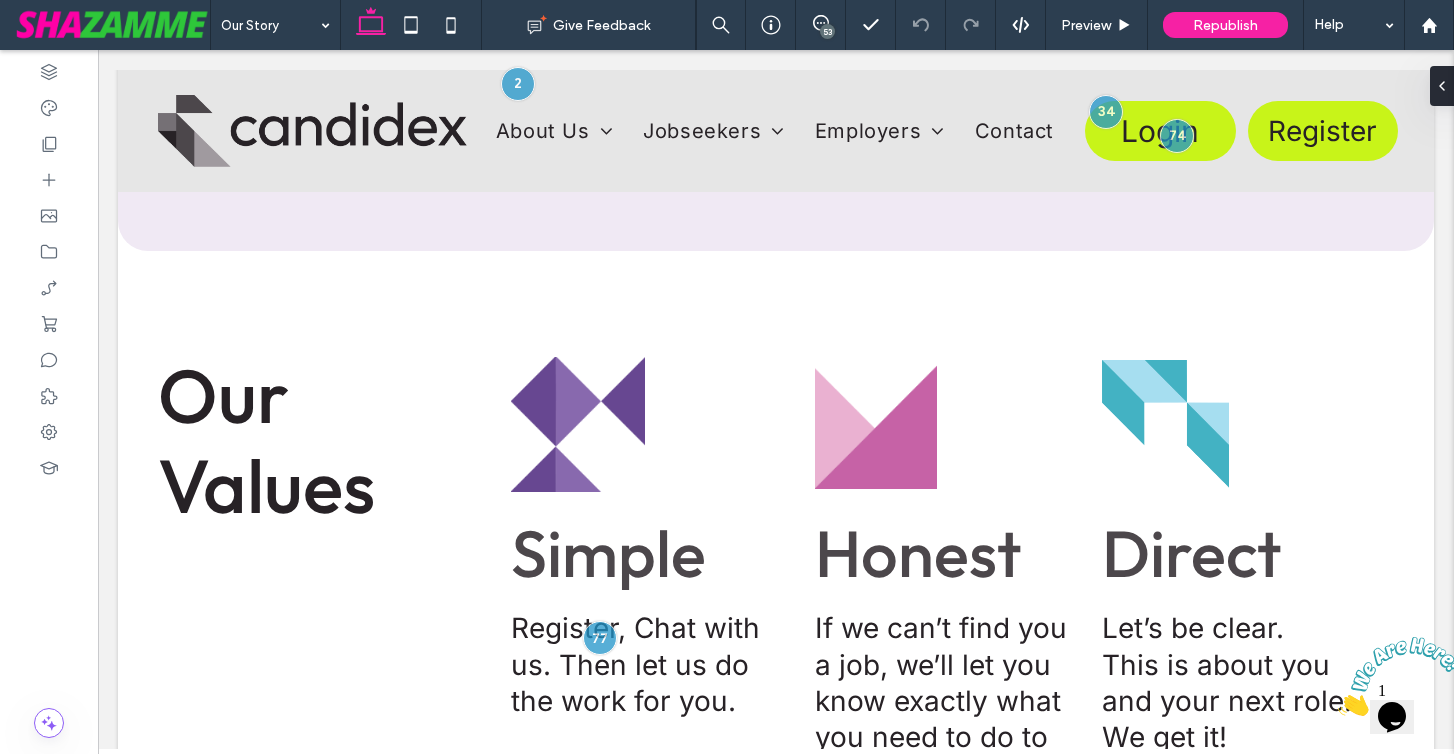 scroll, scrollTop: 0, scrollLeft: 0, axis: both 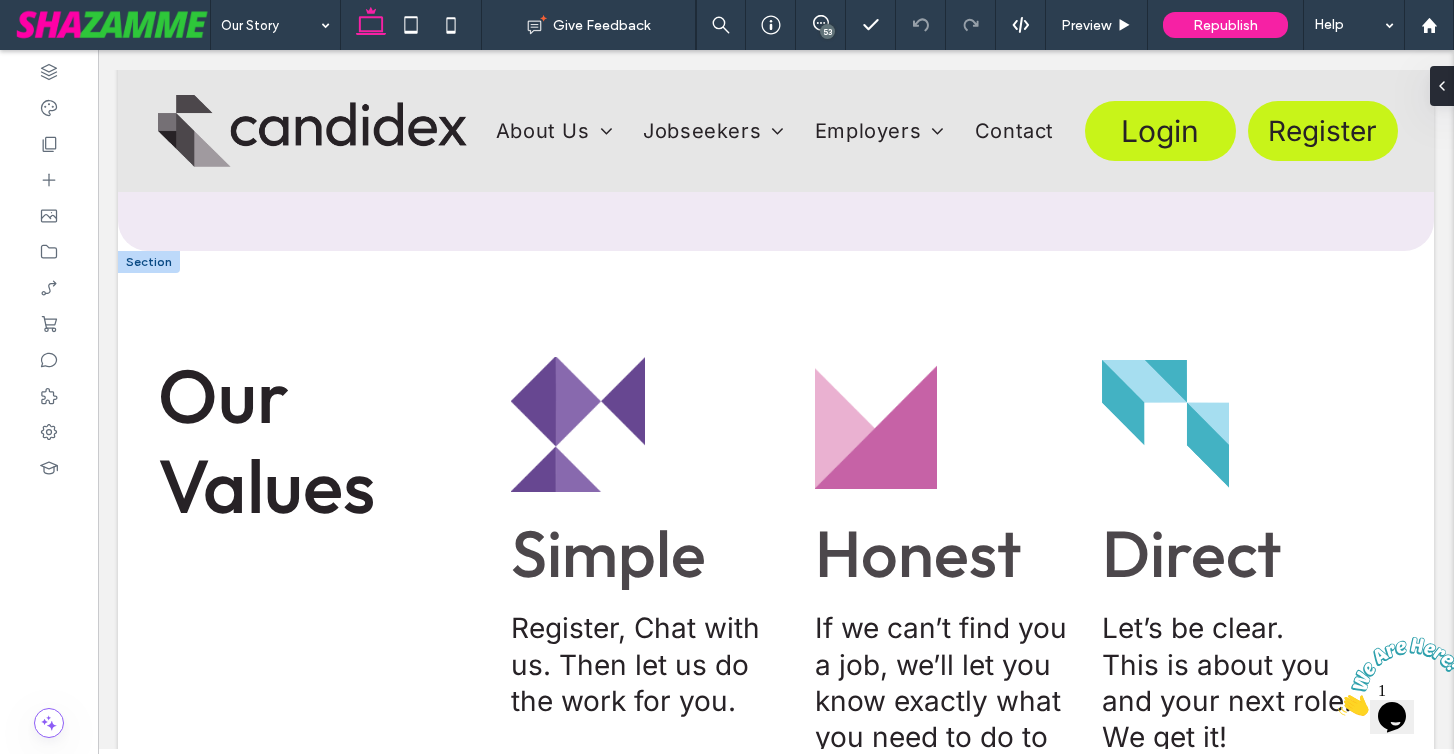 click at bounding box center [149, 262] 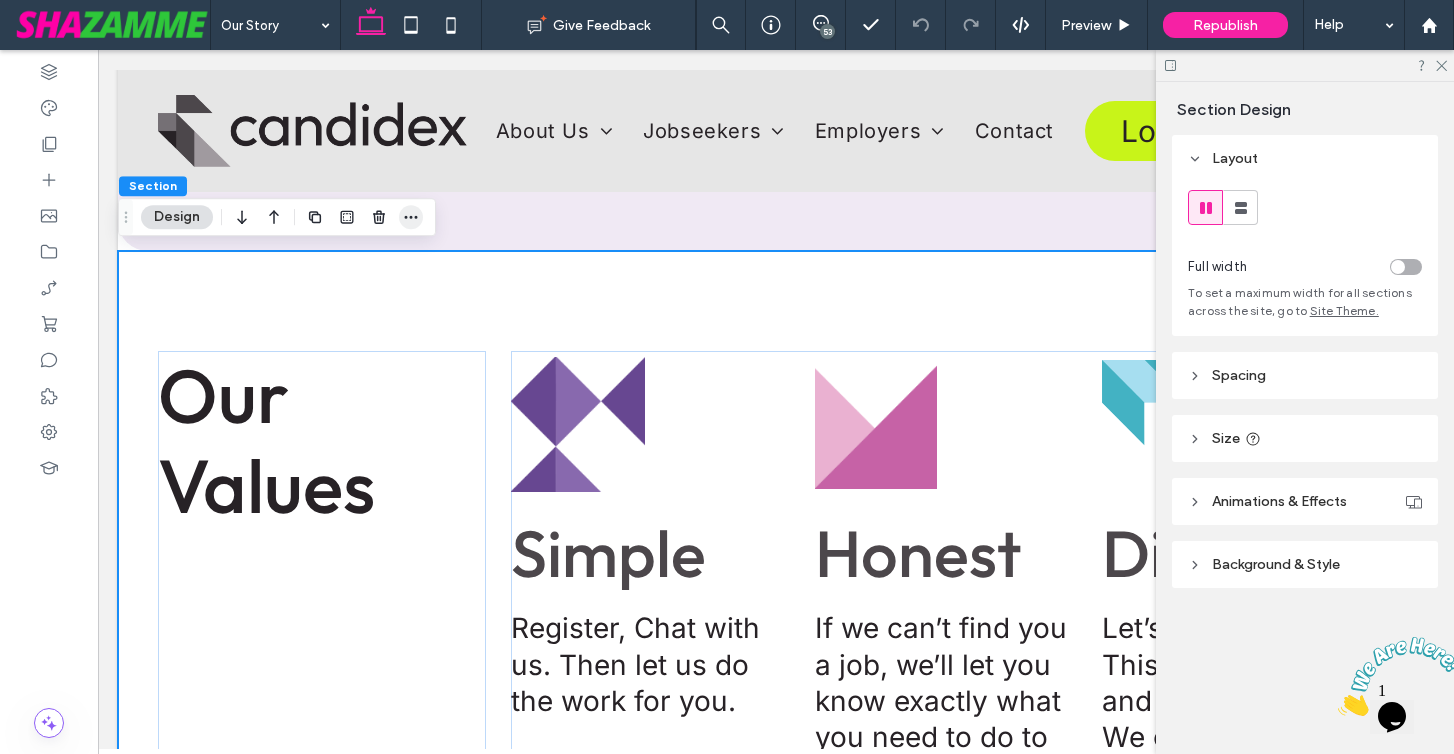 click 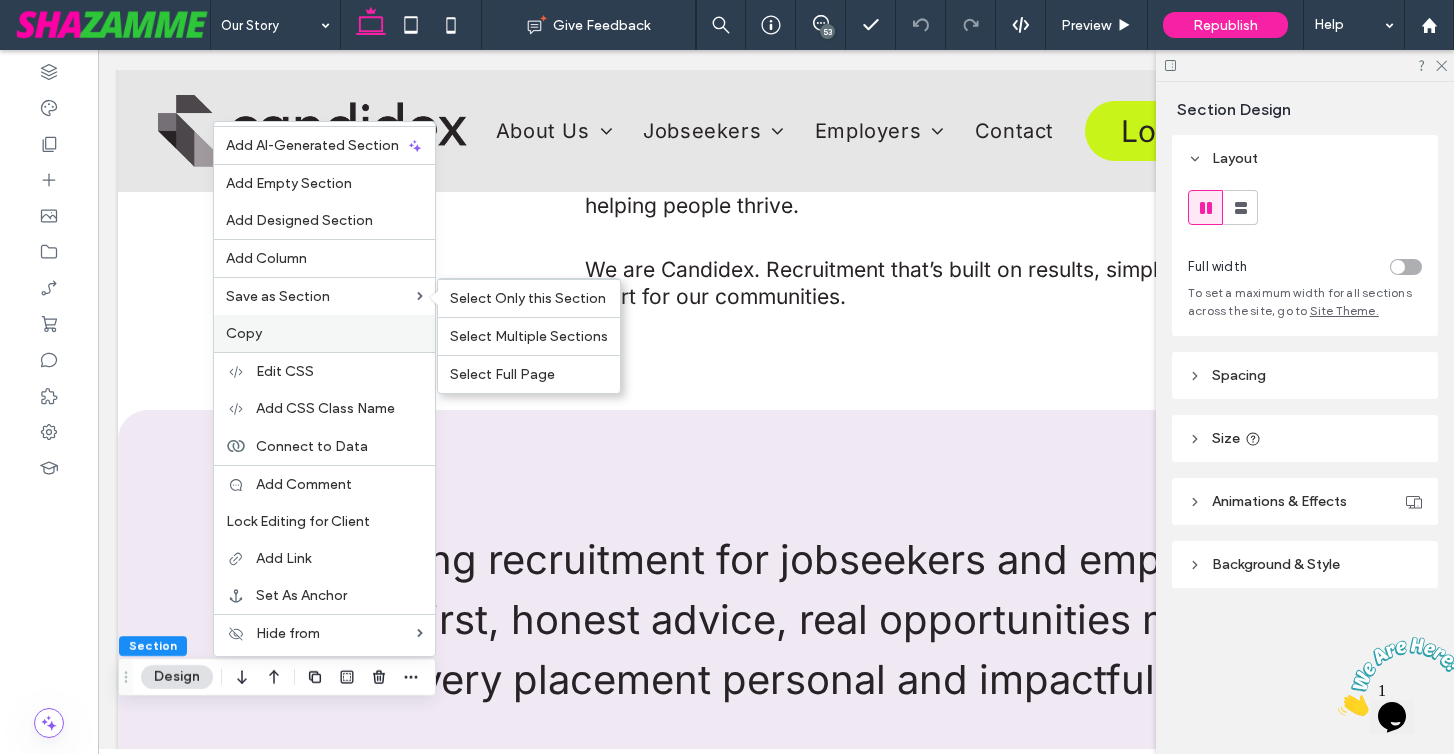 scroll, scrollTop: 1079, scrollLeft: 0, axis: vertical 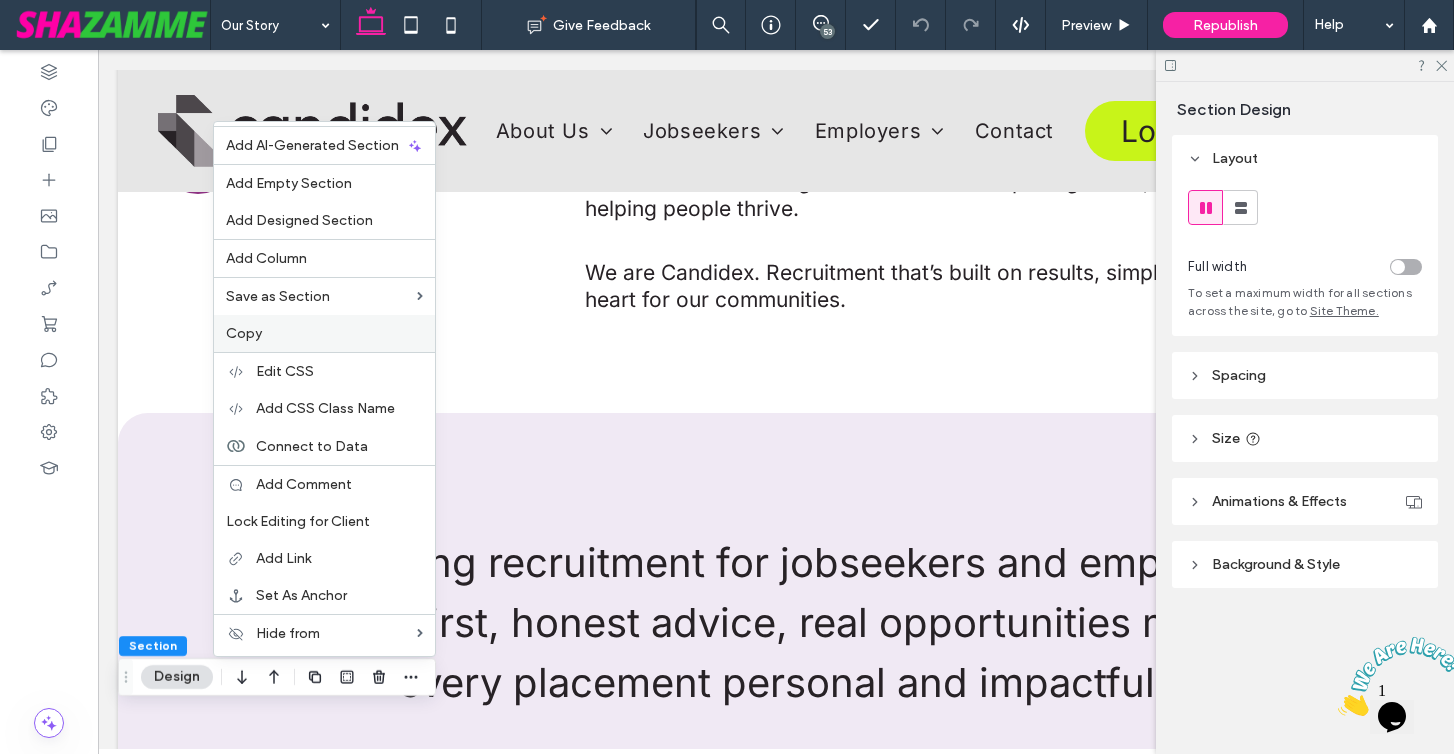 click on "Copy" at bounding box center [324, 333] 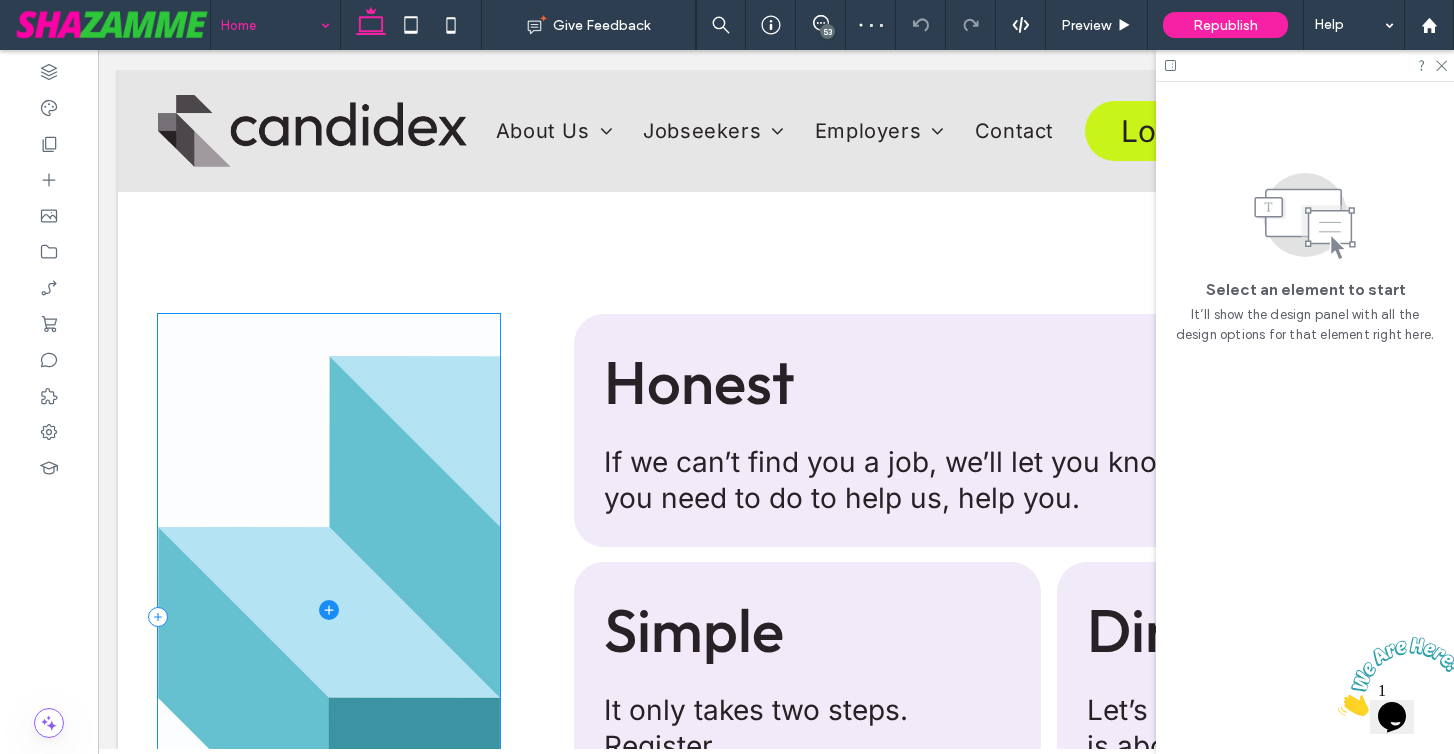 scroll, scrollTop: 1473, scrollLeft: 0, axis: vertical 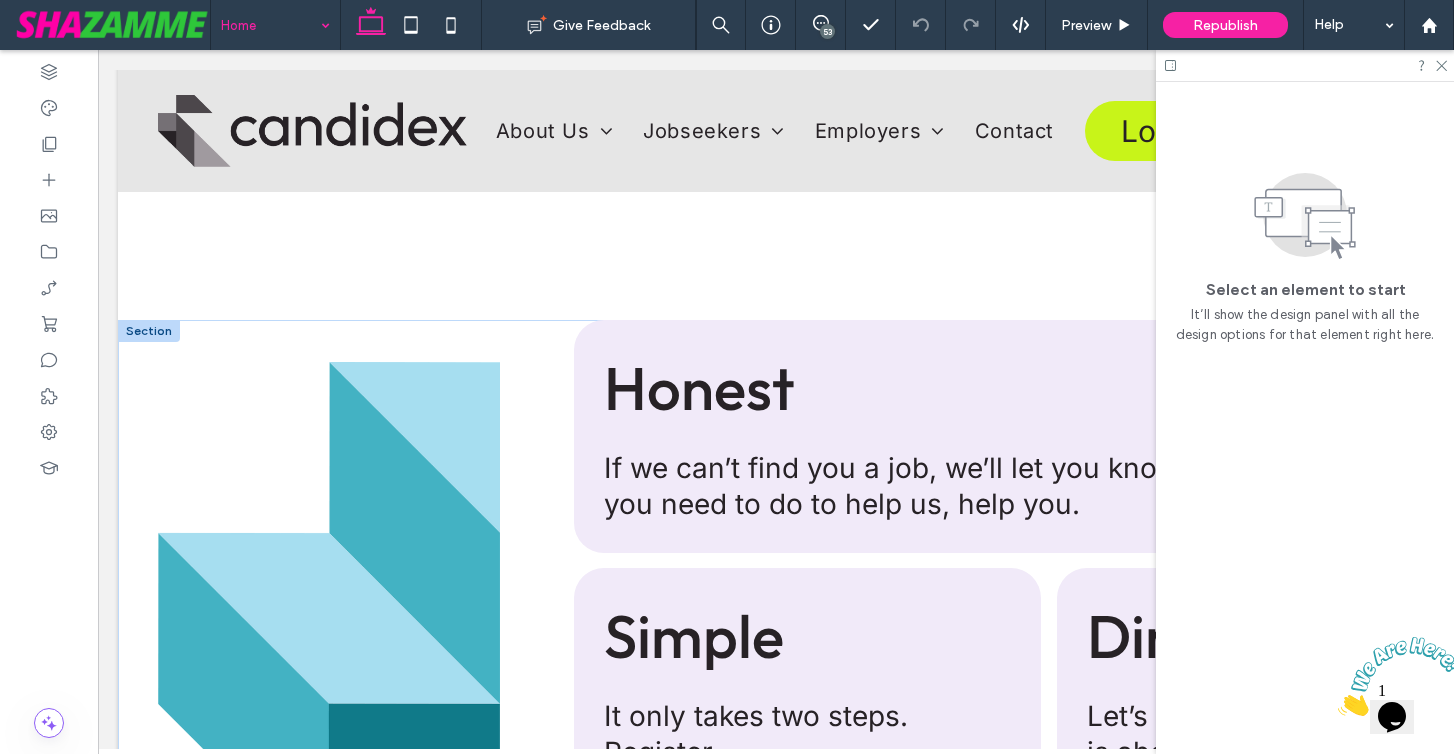 click at bounding box center [149, 331] 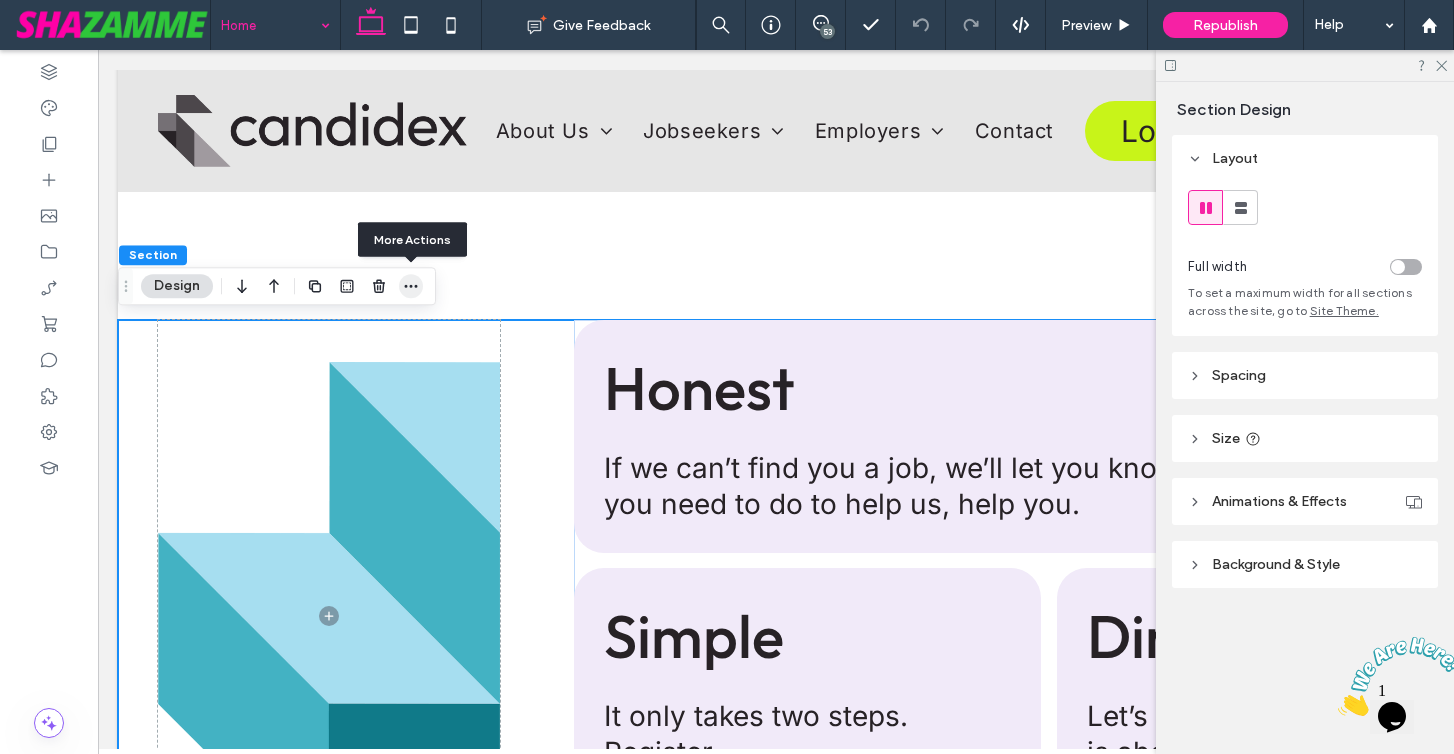 click 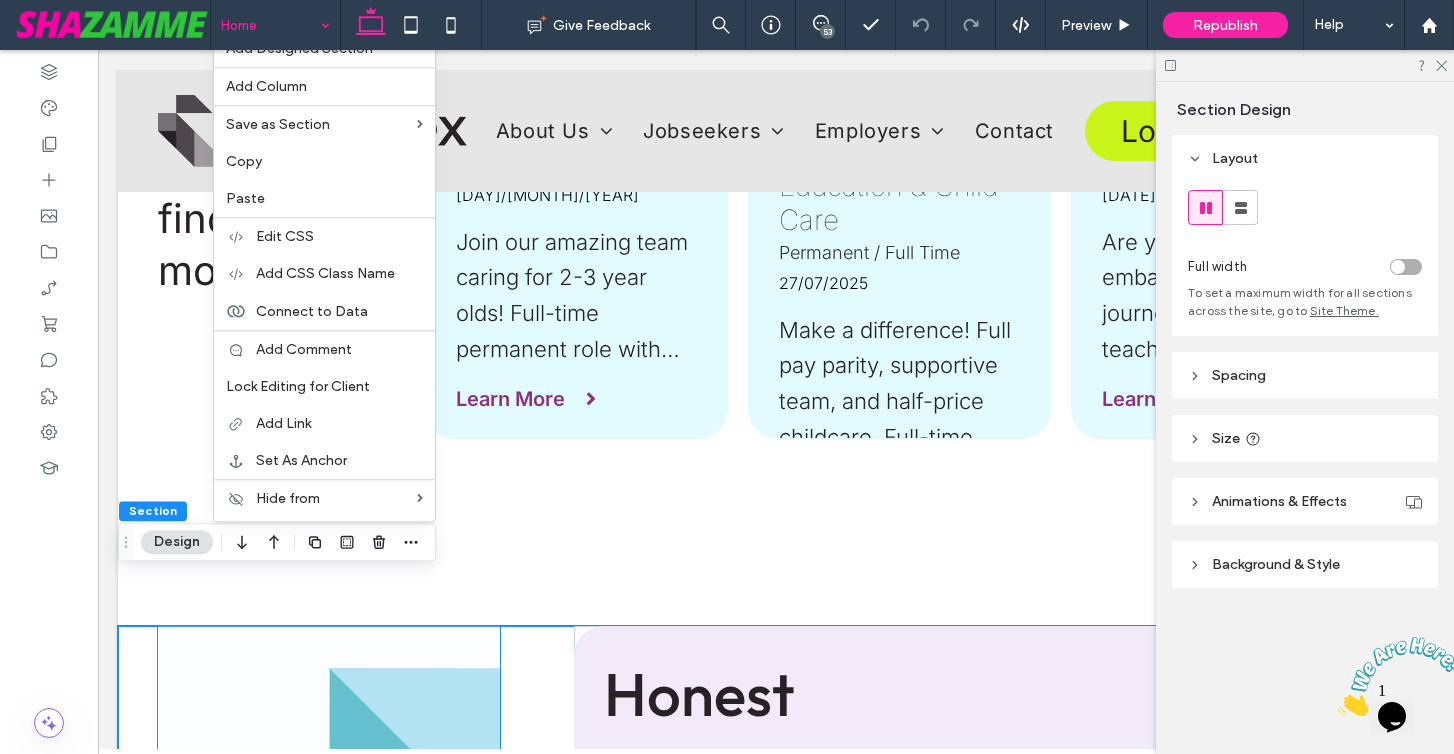 scroll, scrollTop: 1128, scrollLeft: 0, axis: vertical 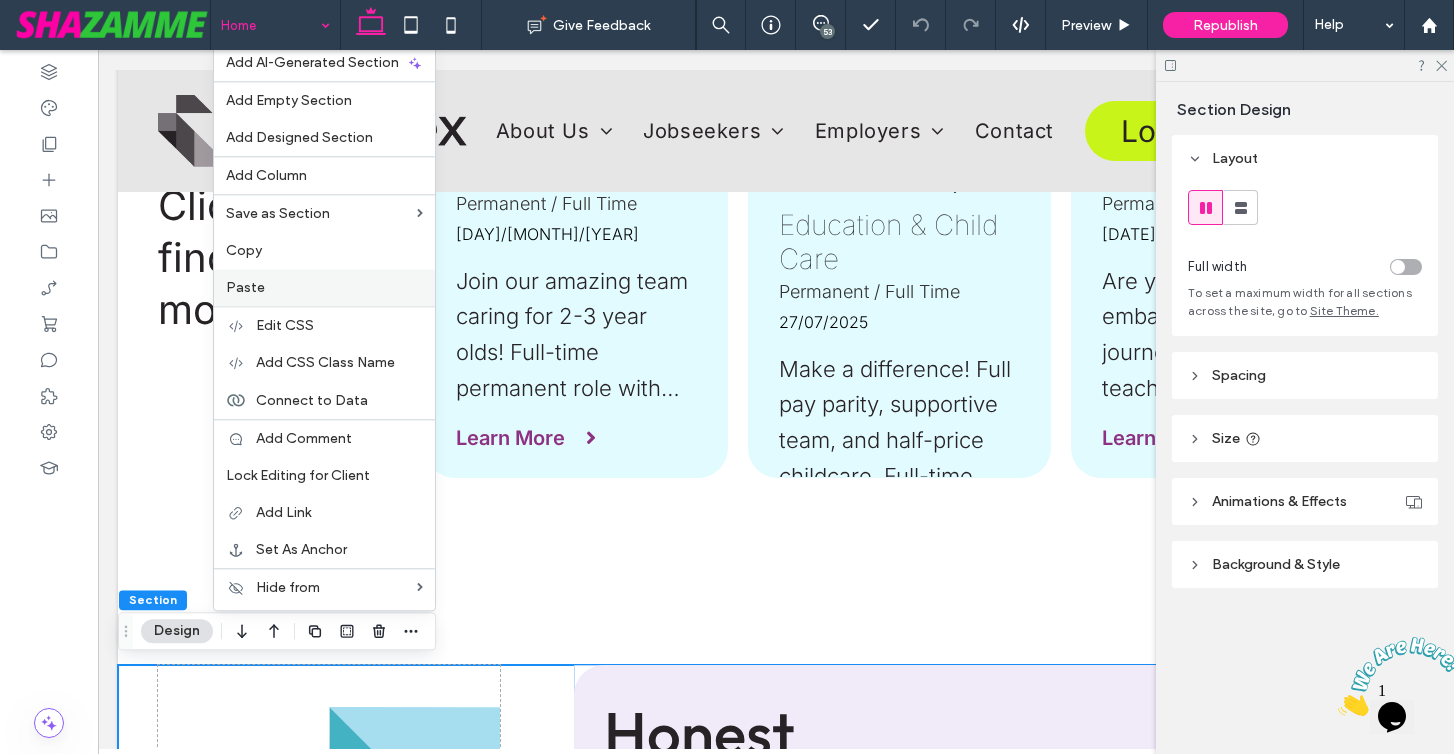 click on "Paste" at bounding box center [324, 287] 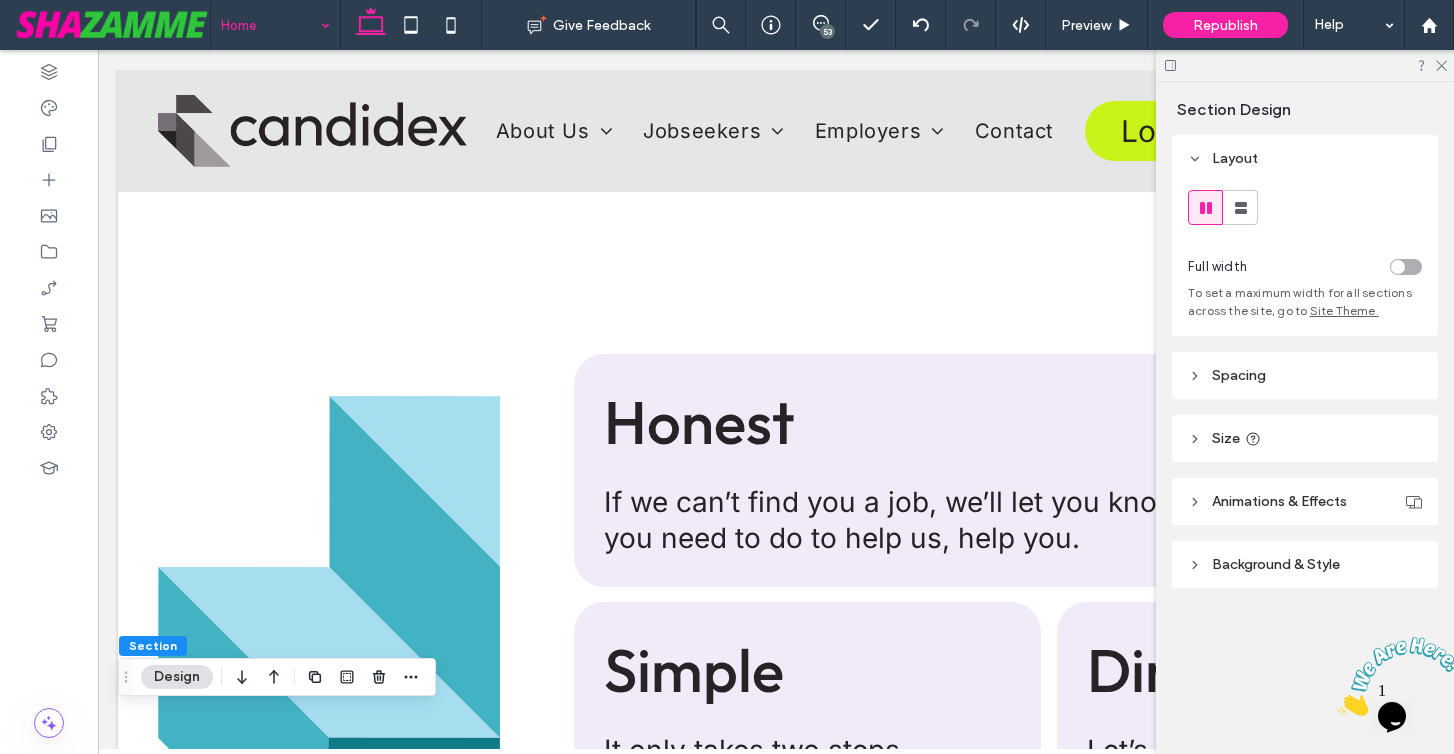 scroll, scrollTop: 1436, scrollLeft: 0, axis: vertical 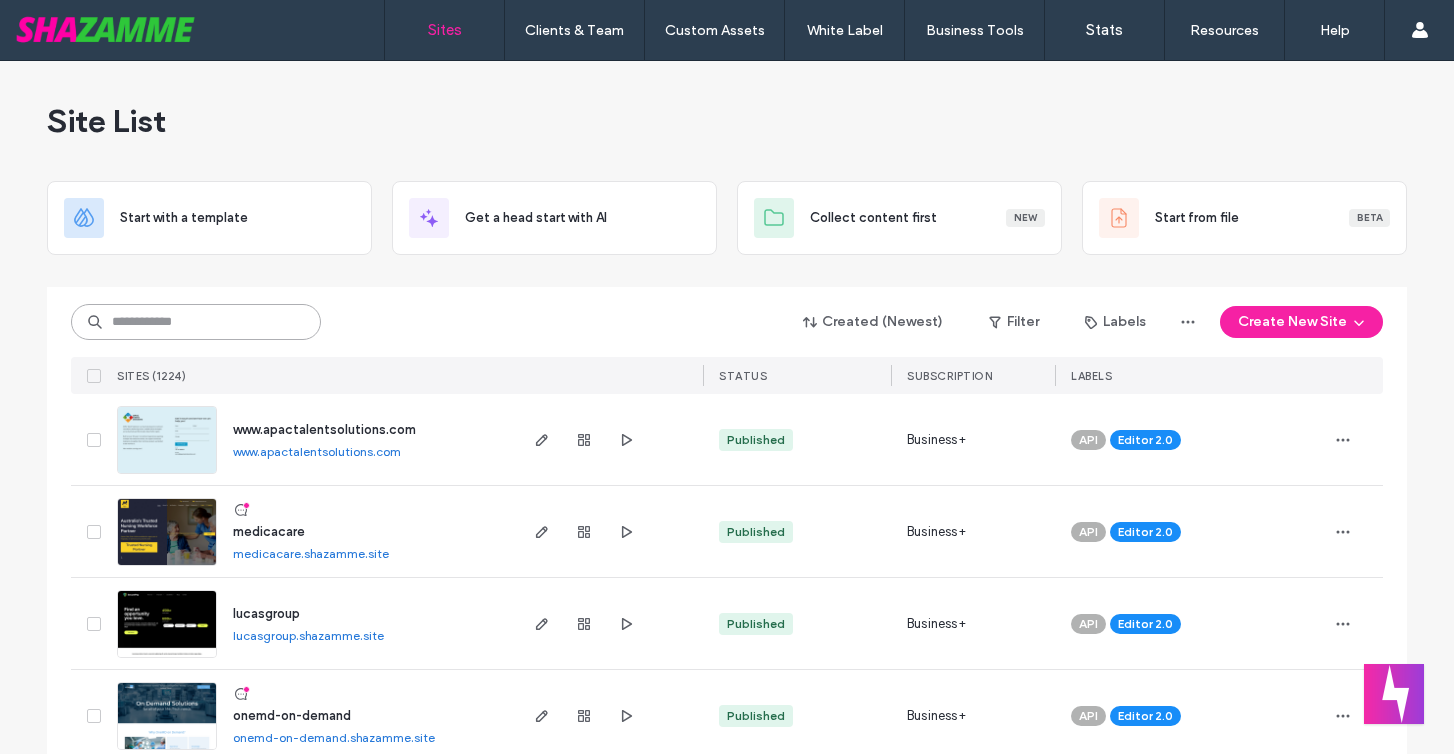 click at bounding box center (196, 322) 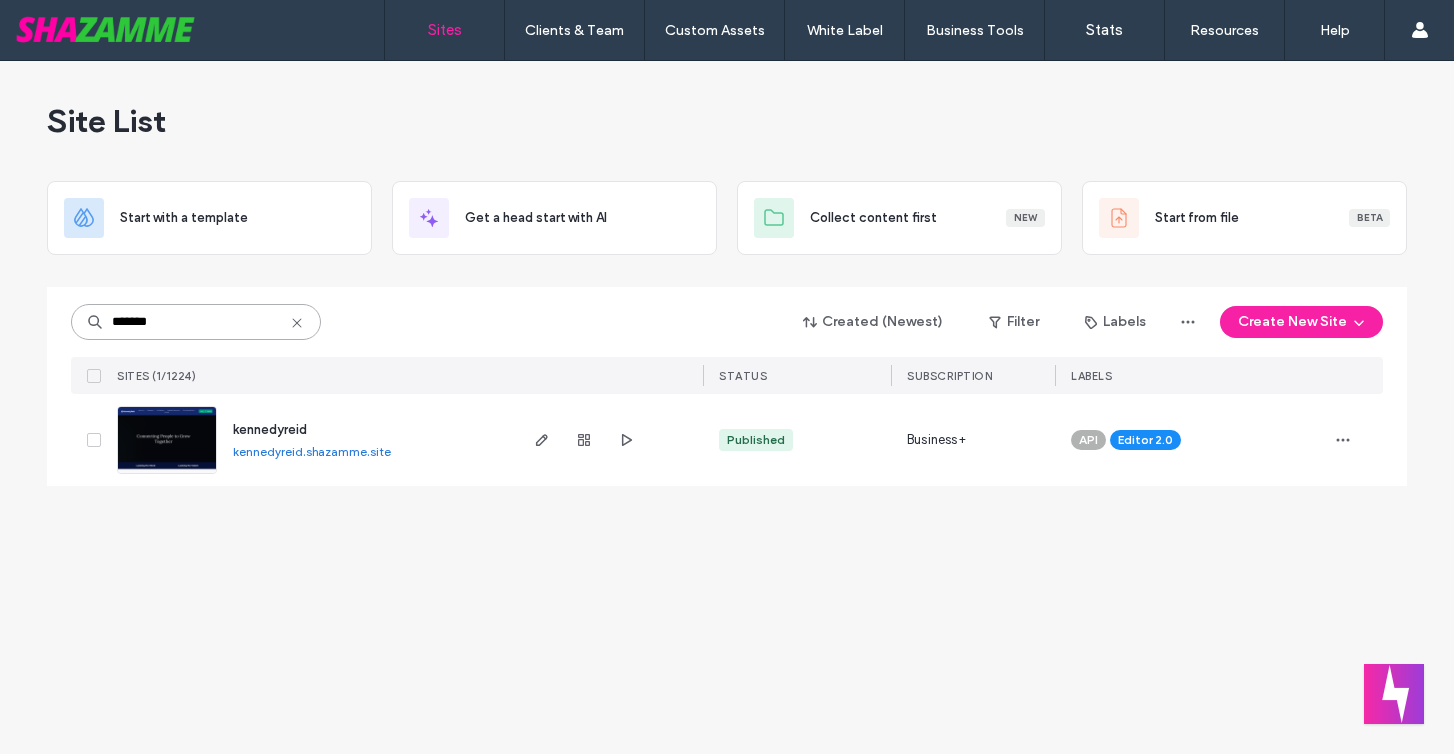 type on "*******" 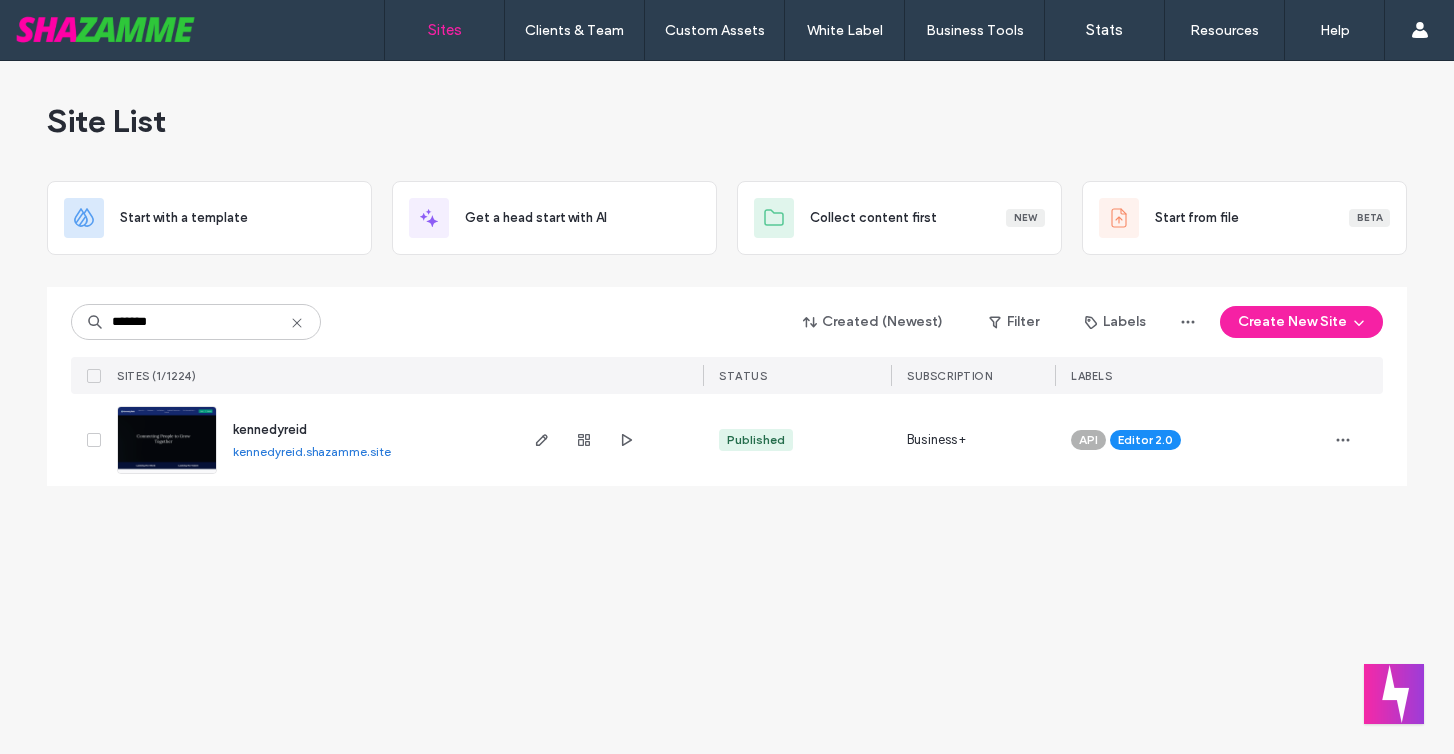 click on "kennedyreid" at bounding box center [270, 429] 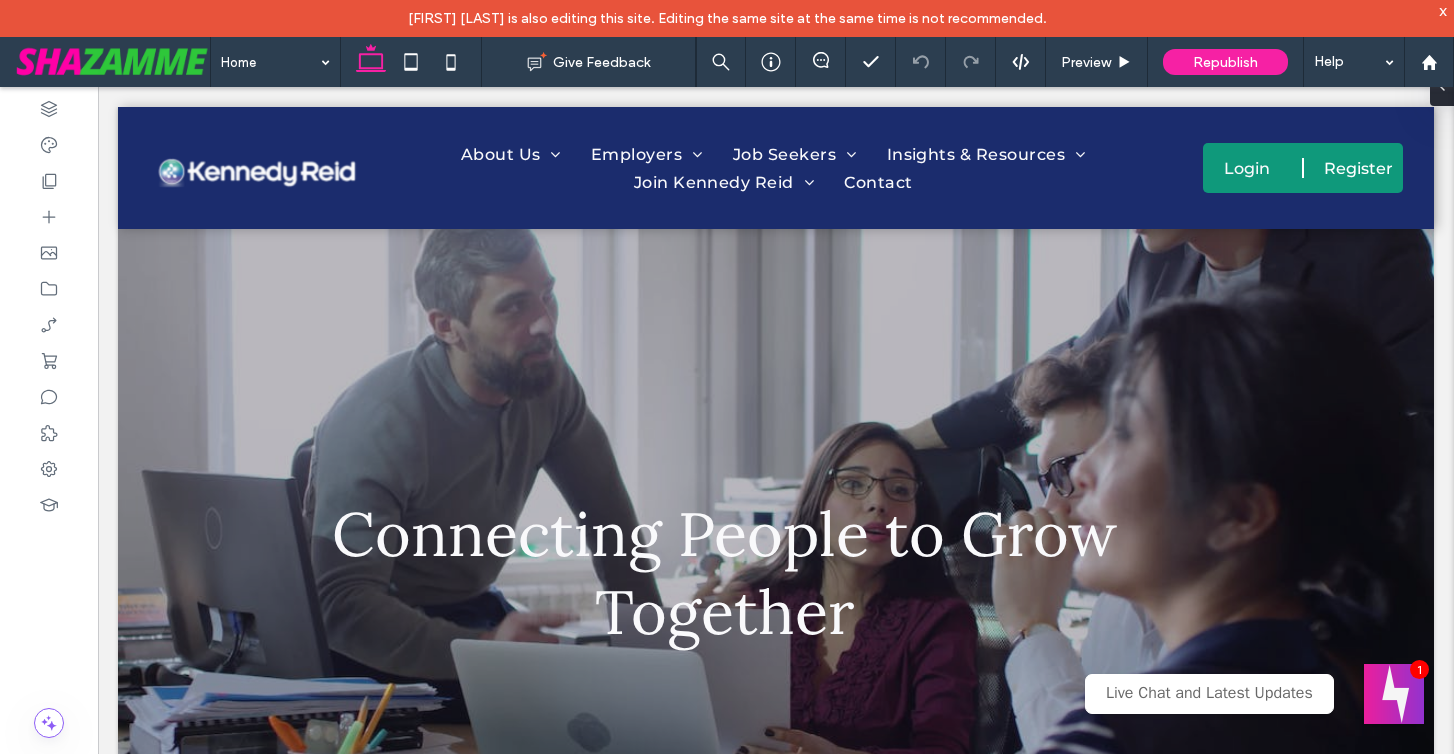 scroll, scrollTop: 0, scrollLeft: 0, axis: both 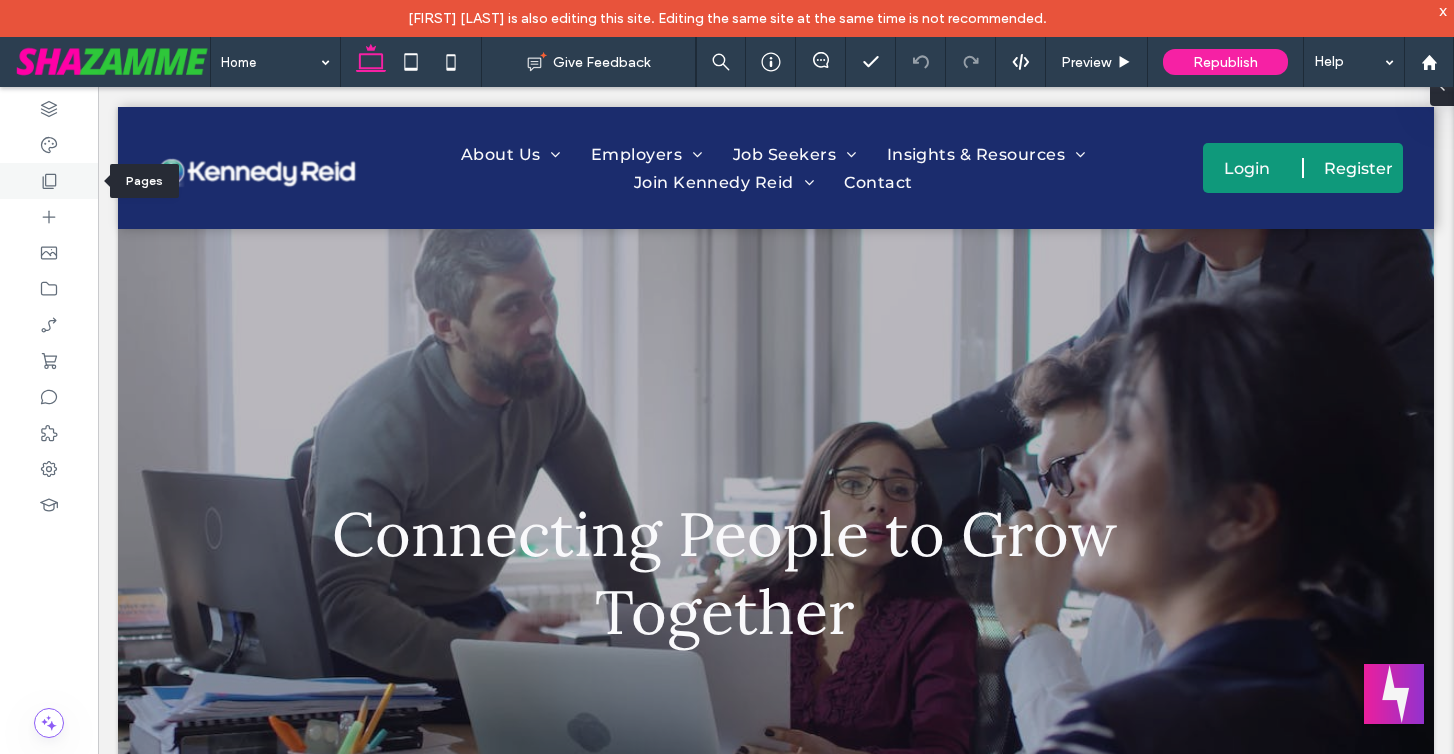 click 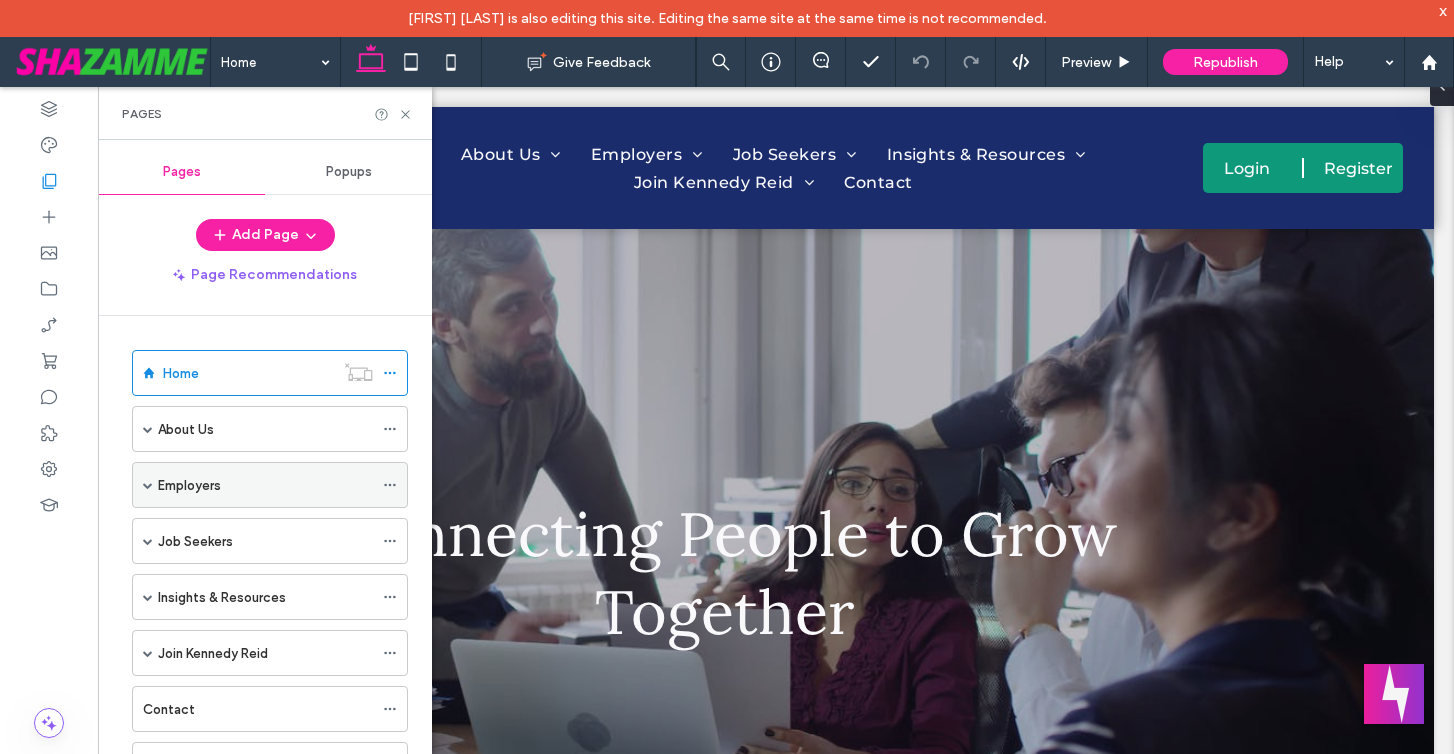 click at bounding box center [148, 485] 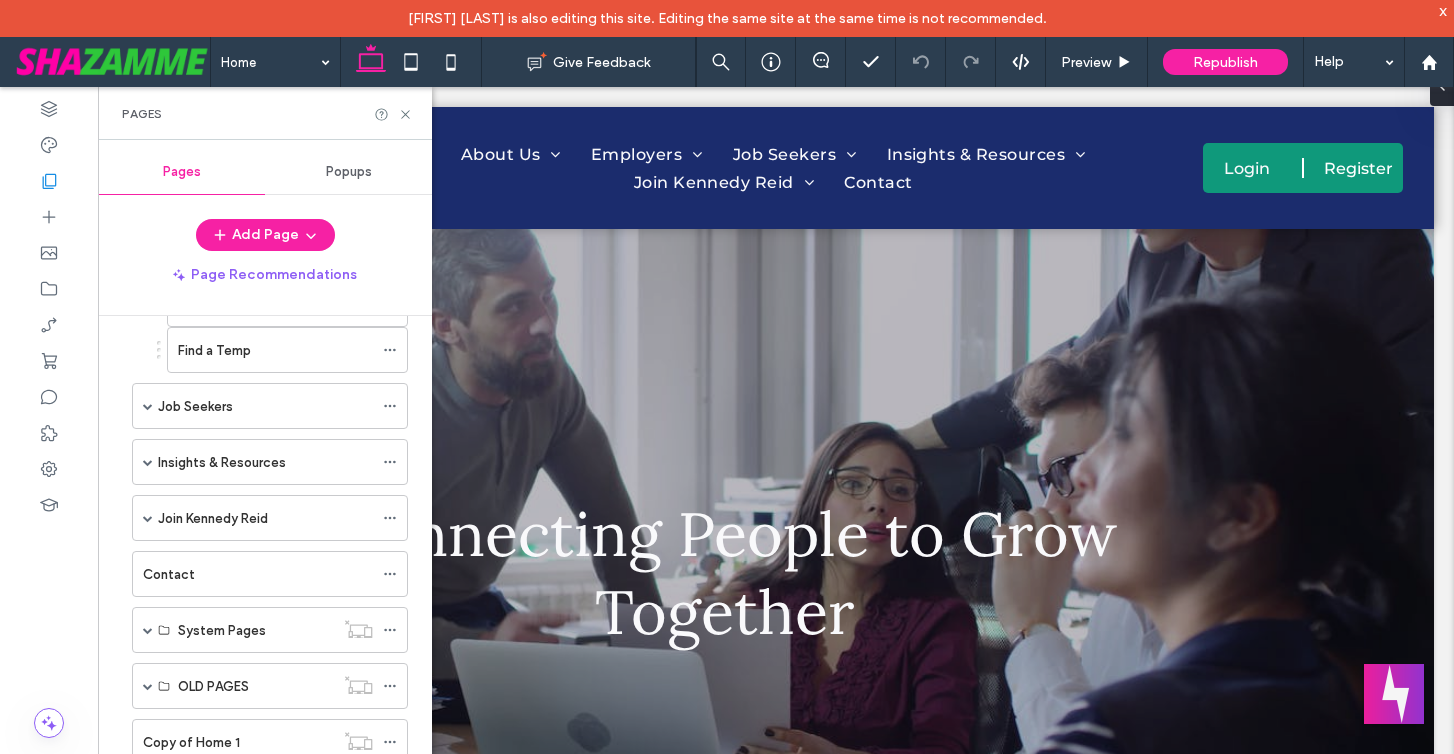 scroll, scrollTop: 274, scrollLeft: 0, axis: vertical 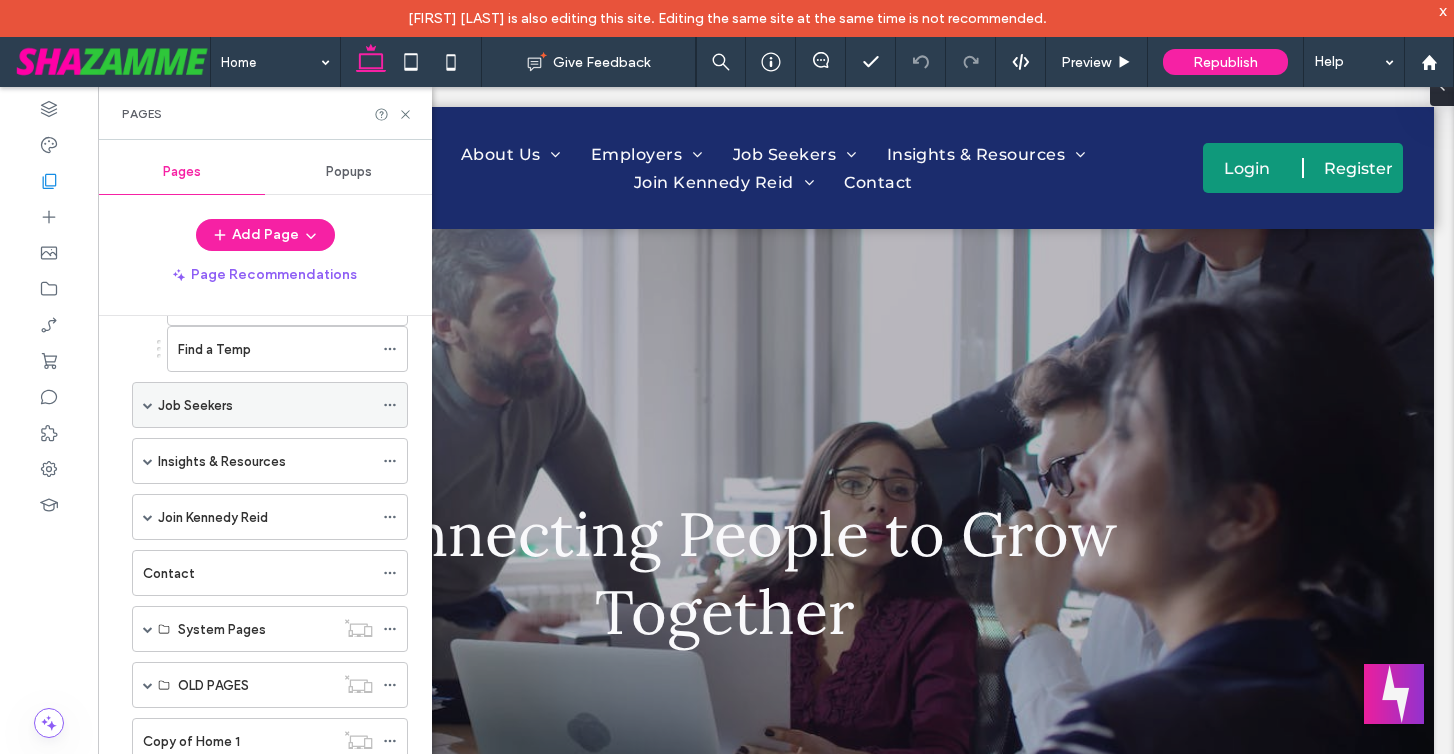 click at bounding box center [148, 405] 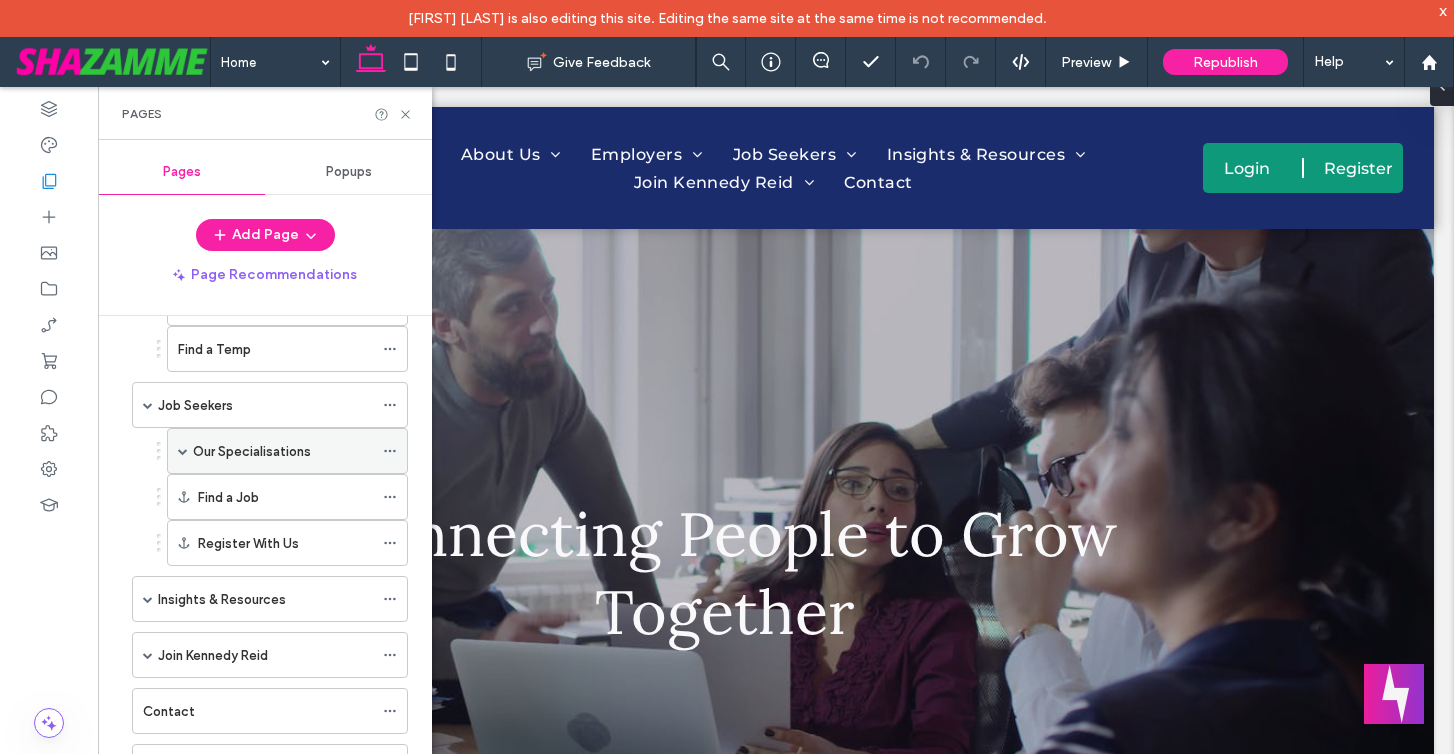 click at bounding box center [183, 451] 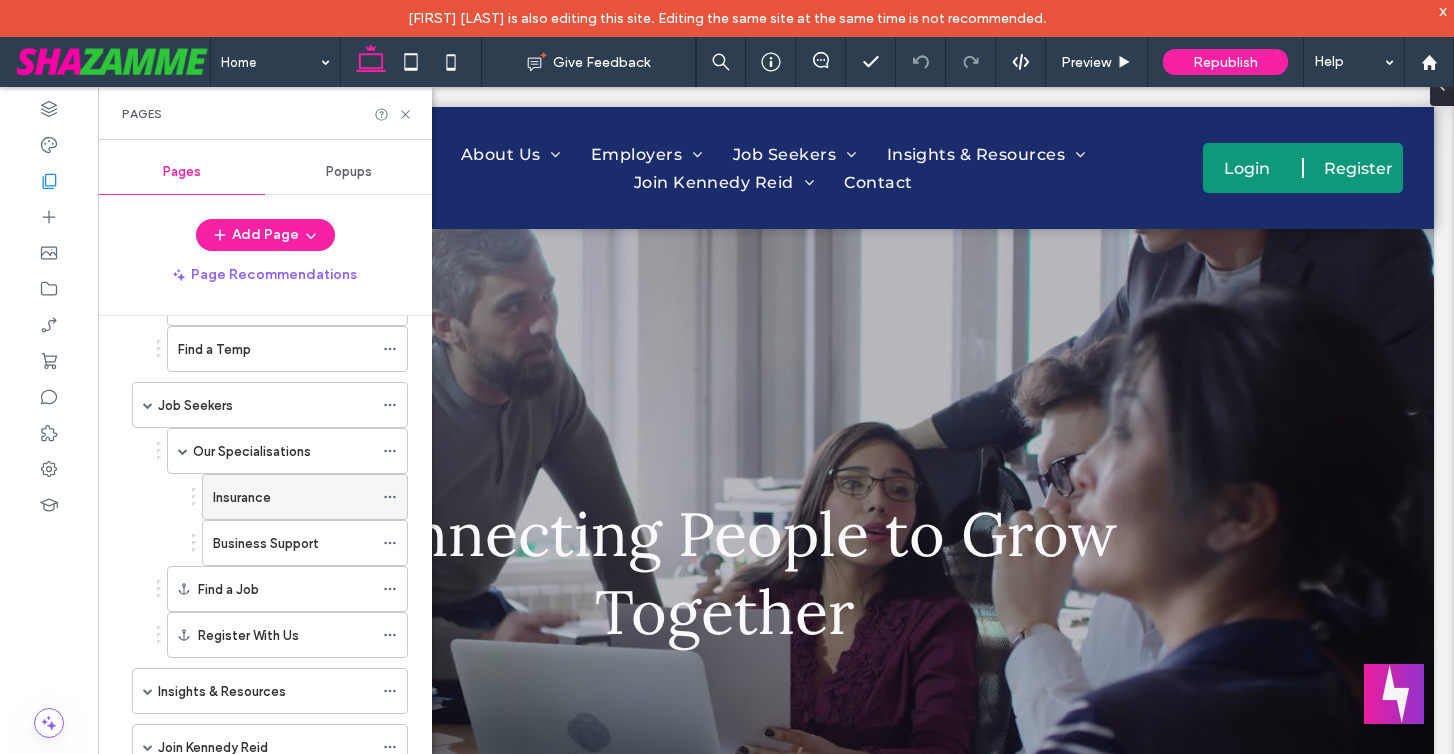 click on "Insurance" at bounding box center (242, 497) 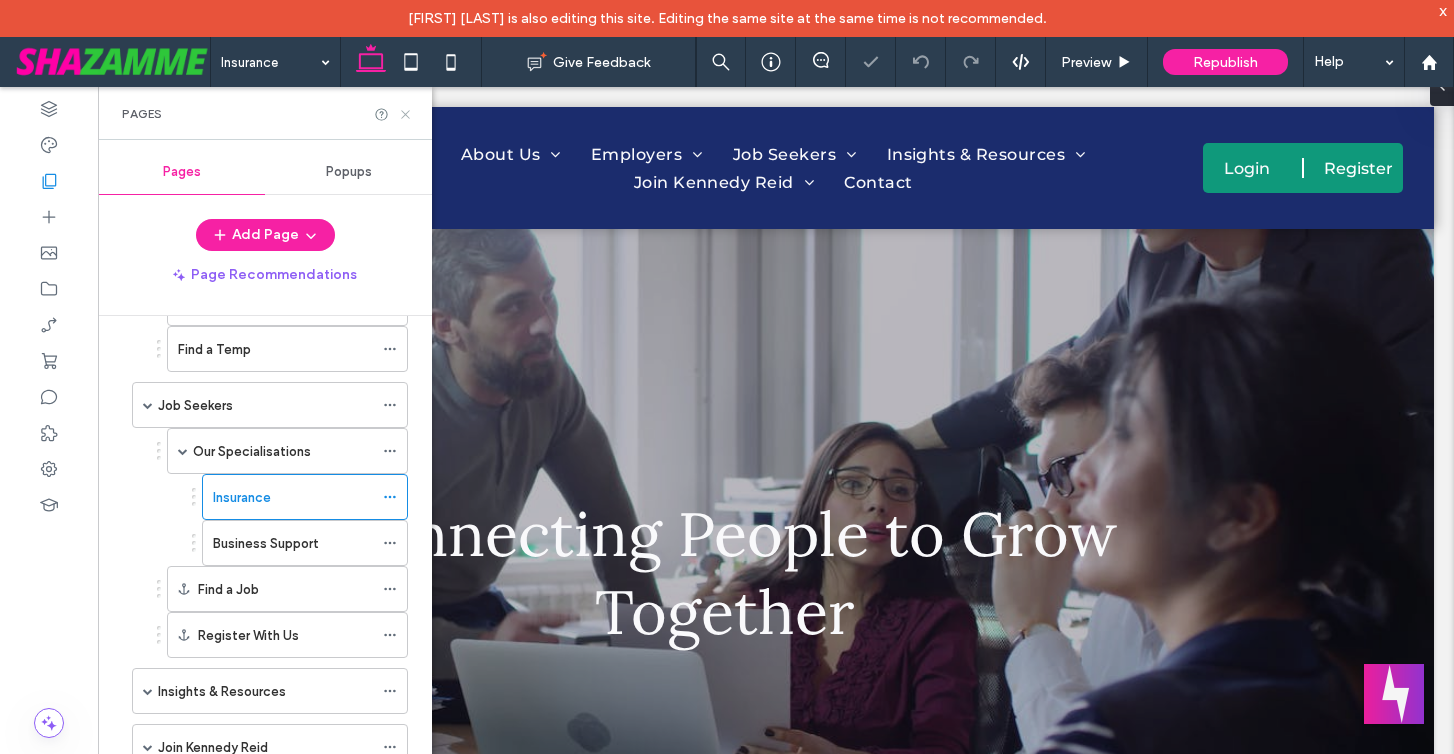 click 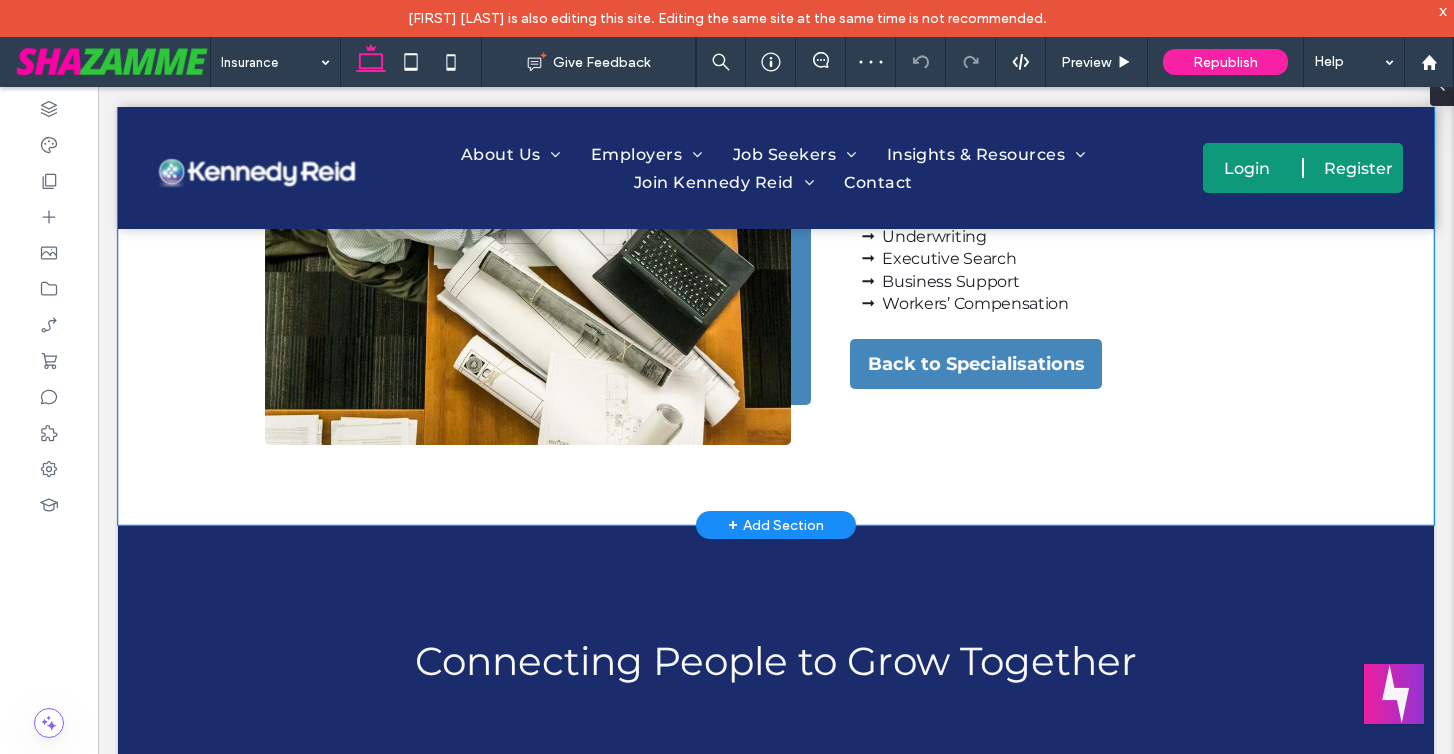 scroll, scrollTop: 1162, scrollLeft: 0, axis: vertical 